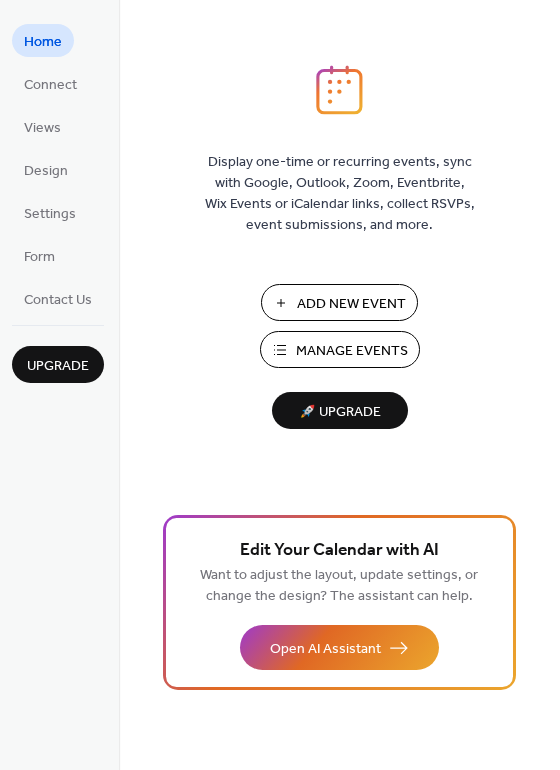scroll, scrollTop: 0, scrollLeft: 0, axis: both 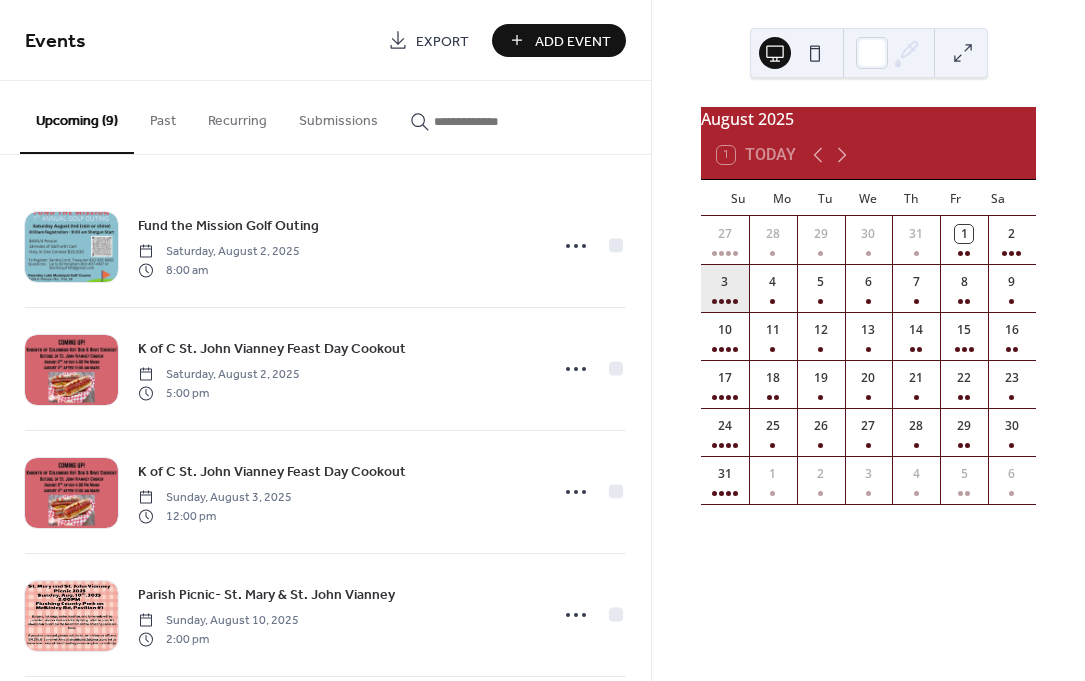 click on "3" at bounding box center (725, 288) 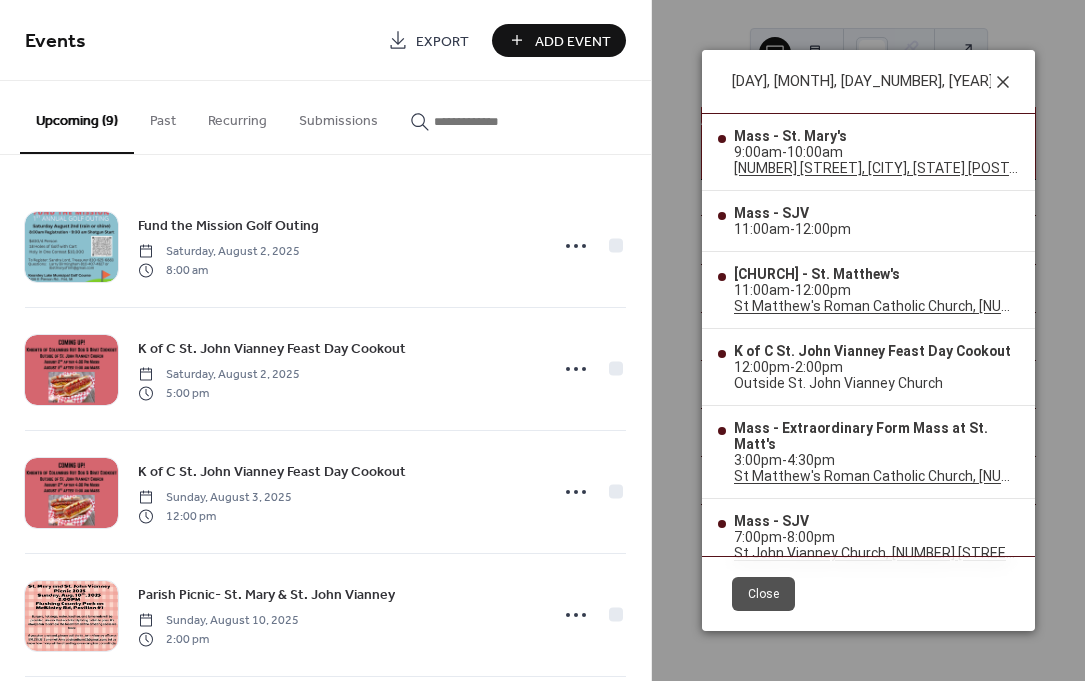 click 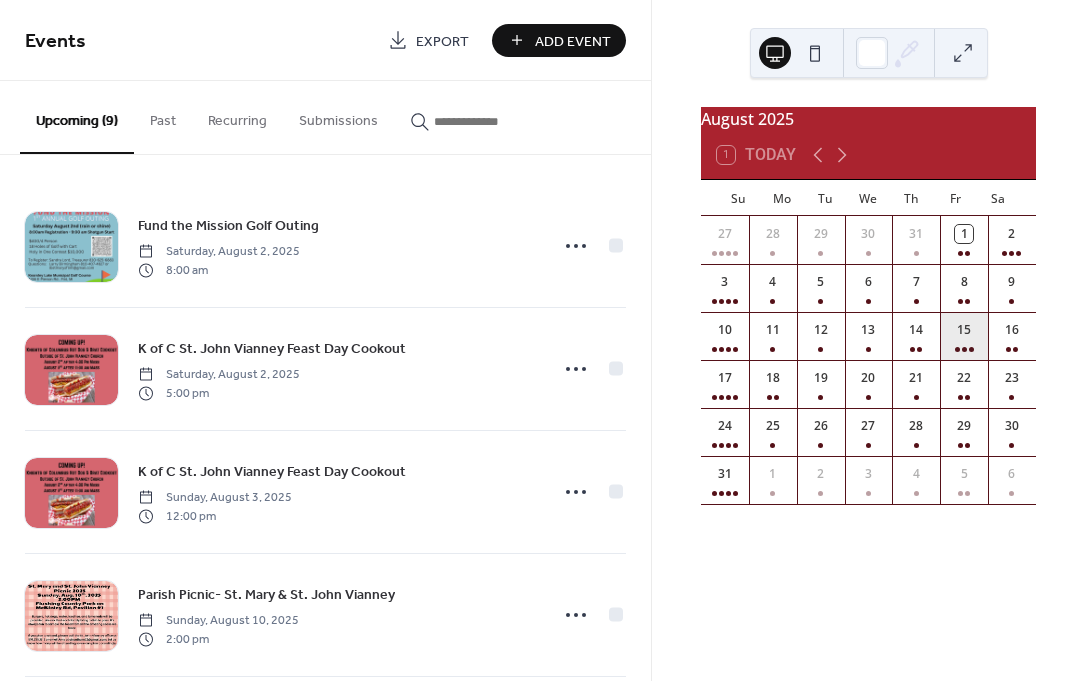click on "15" at bounding box center (964, 336) 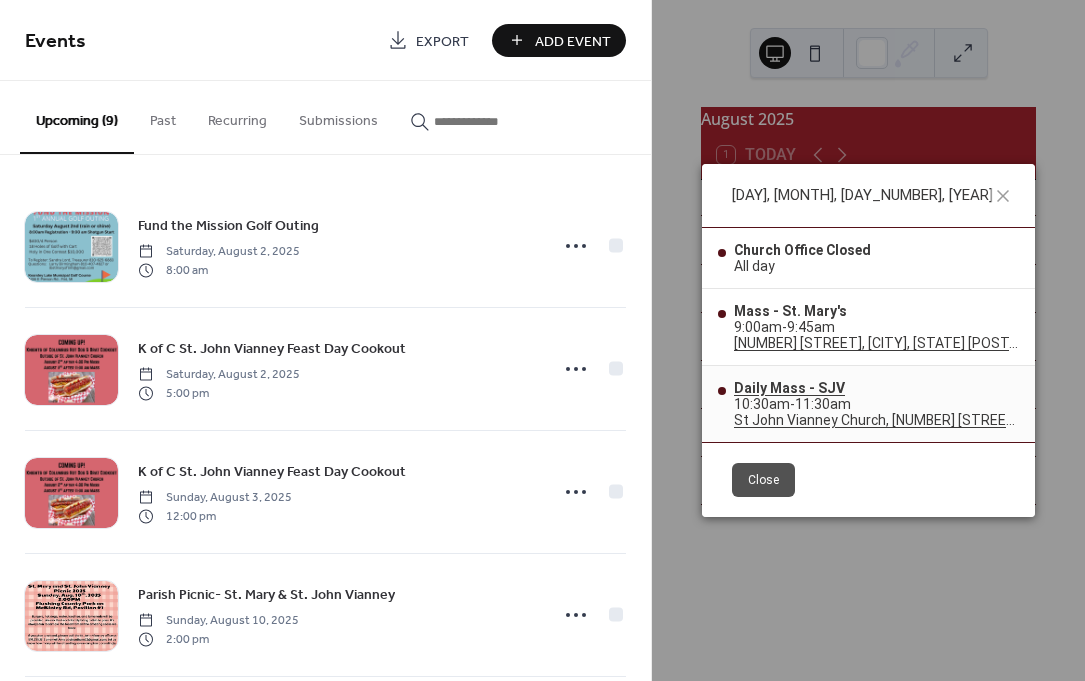 click on "Daily Mass - SJV" at bounding box center (876, 388) 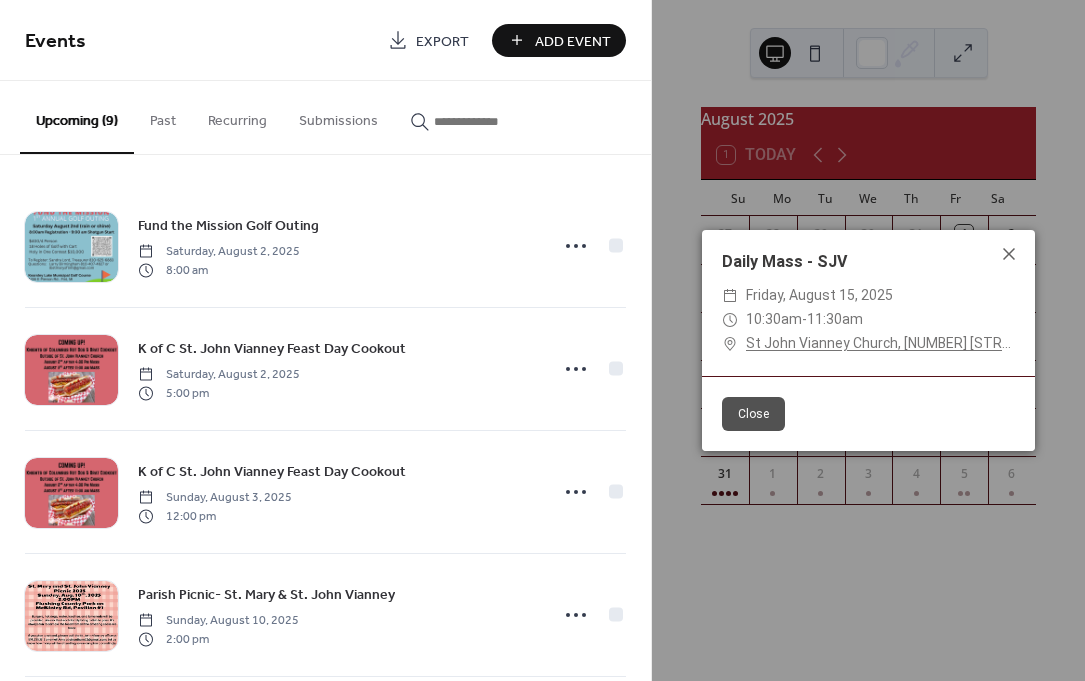 click on "11:30am" at bounding box center [835, 319] 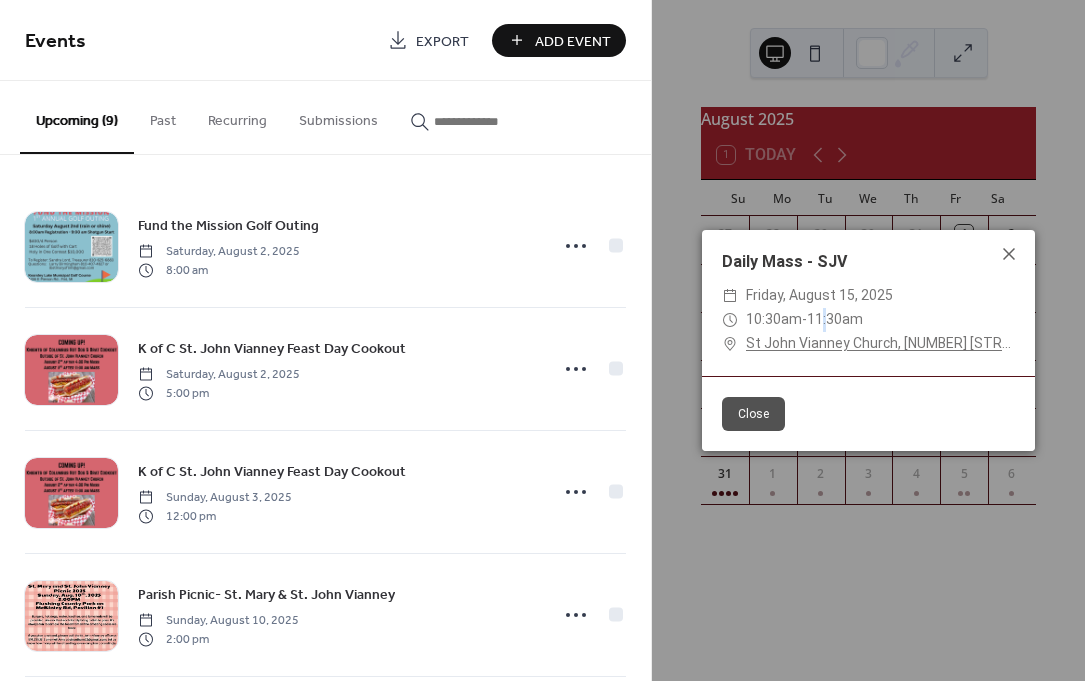 click on "11:30am" at bounding box center (835, 319) 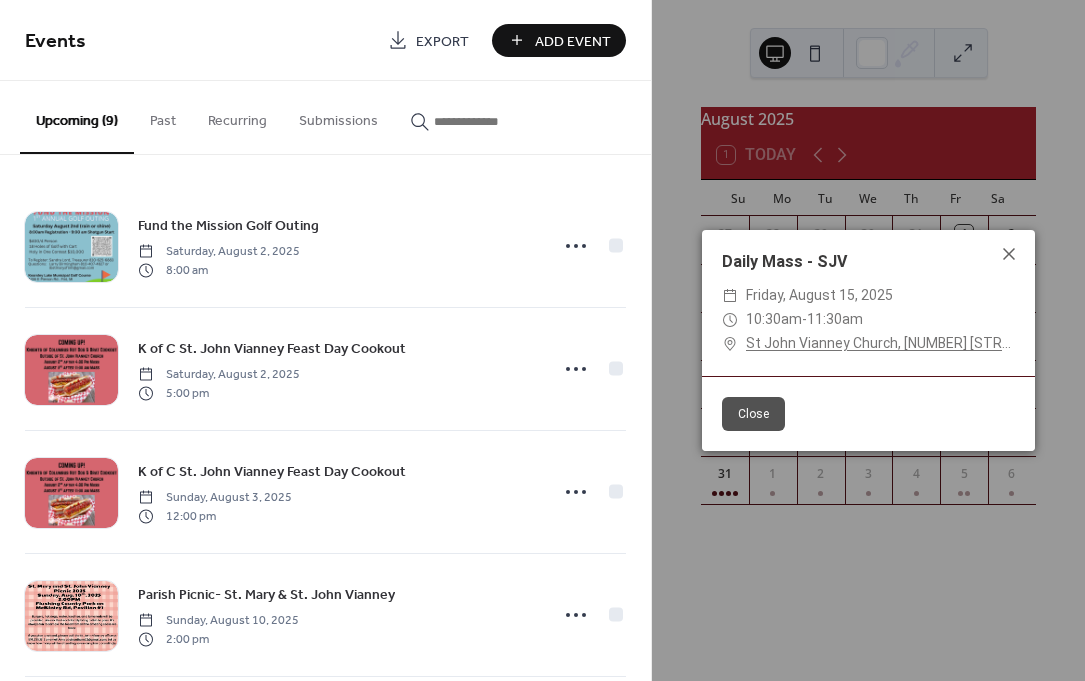 click on "10:30am" at bounding box center (774, 319) 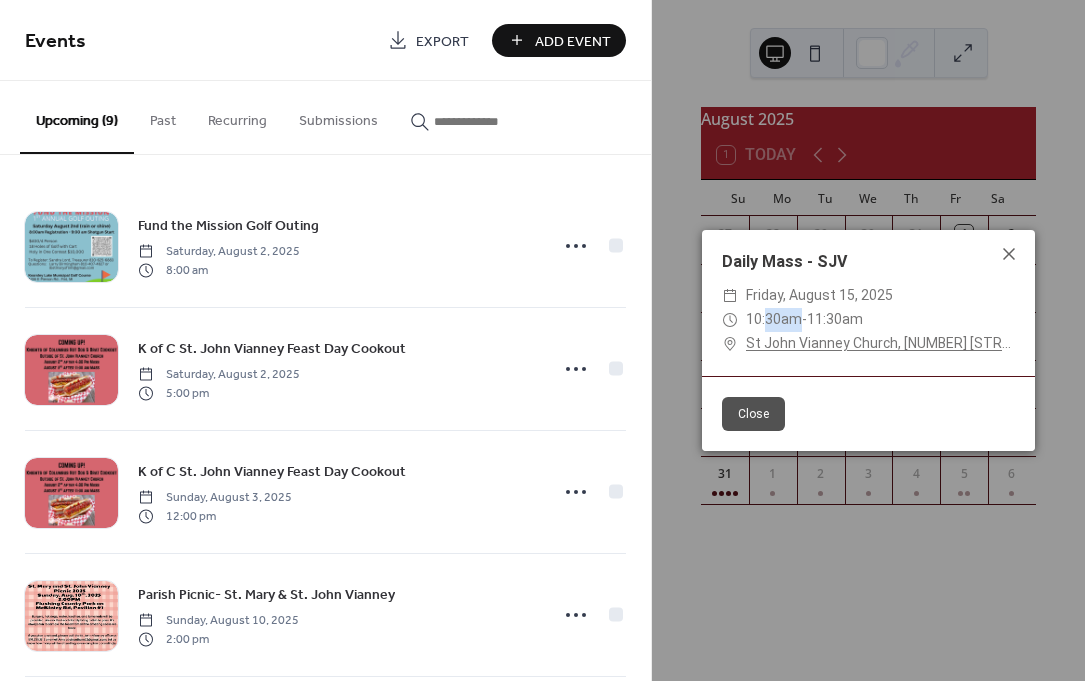 click on "10:30am" at bounding box center (774, 319) 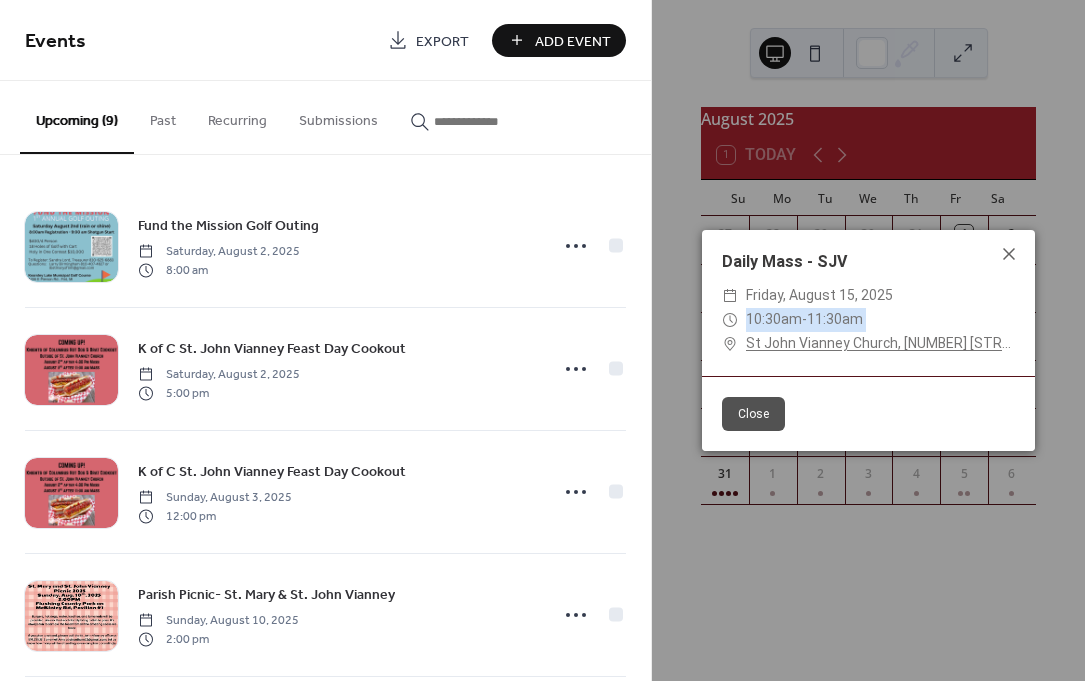 click on "10:30am" at bounding box center (774, 319) 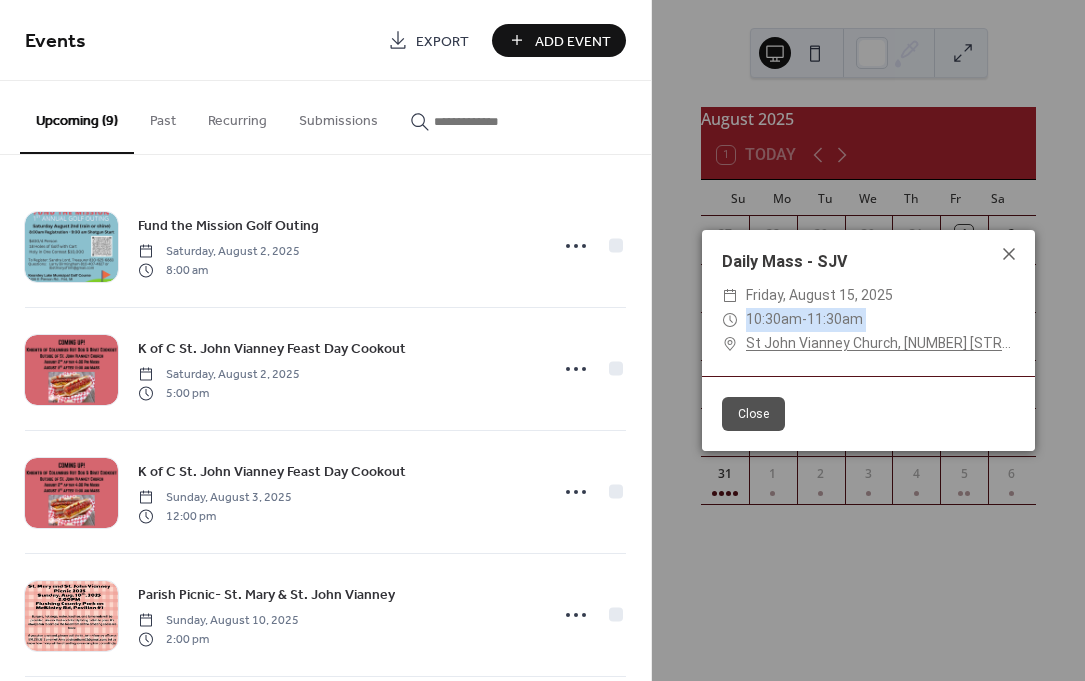click on "10:30am" at bounding box center [774, 319] 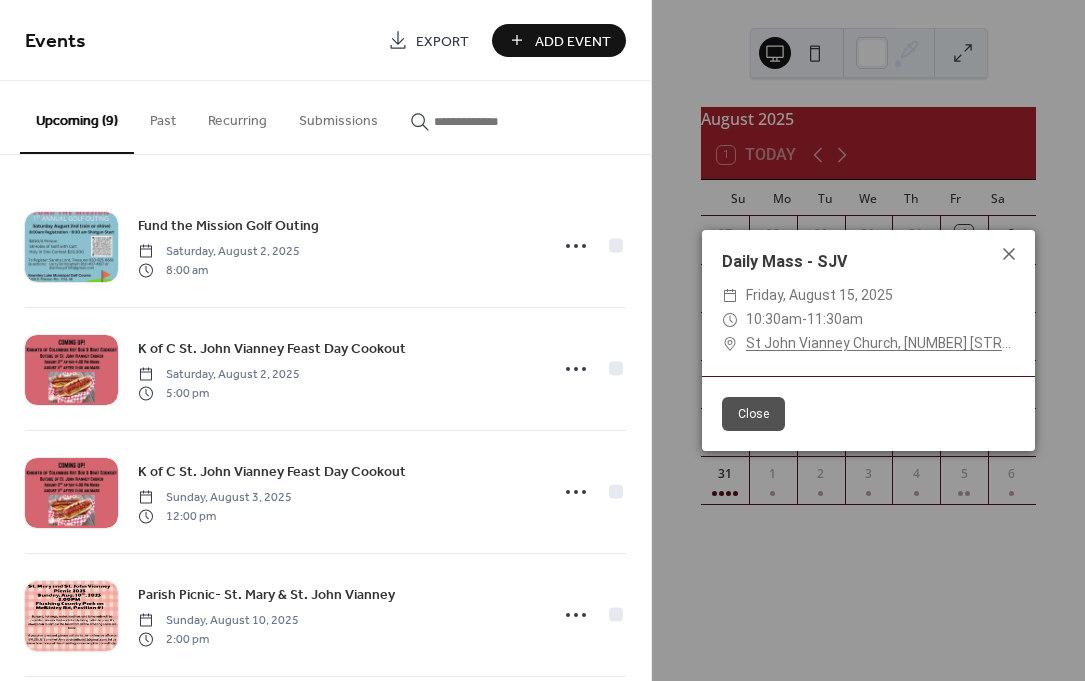 click on "Friday, August 15, 2025" at bounding box center (819, 296) 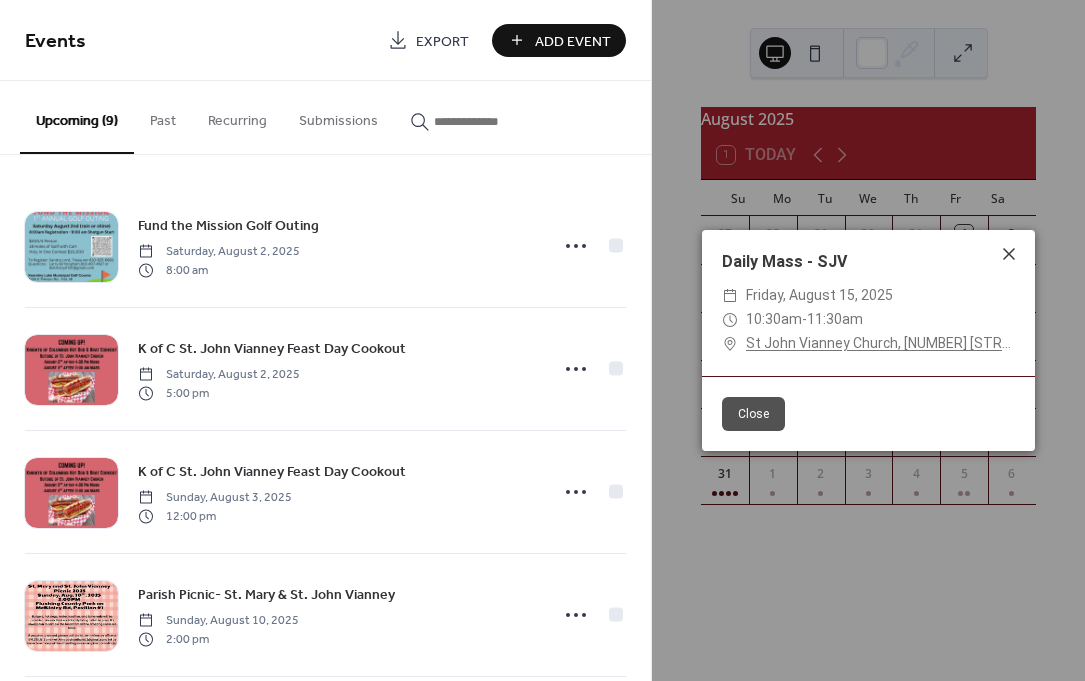 click at bounding box center [1009, 254] 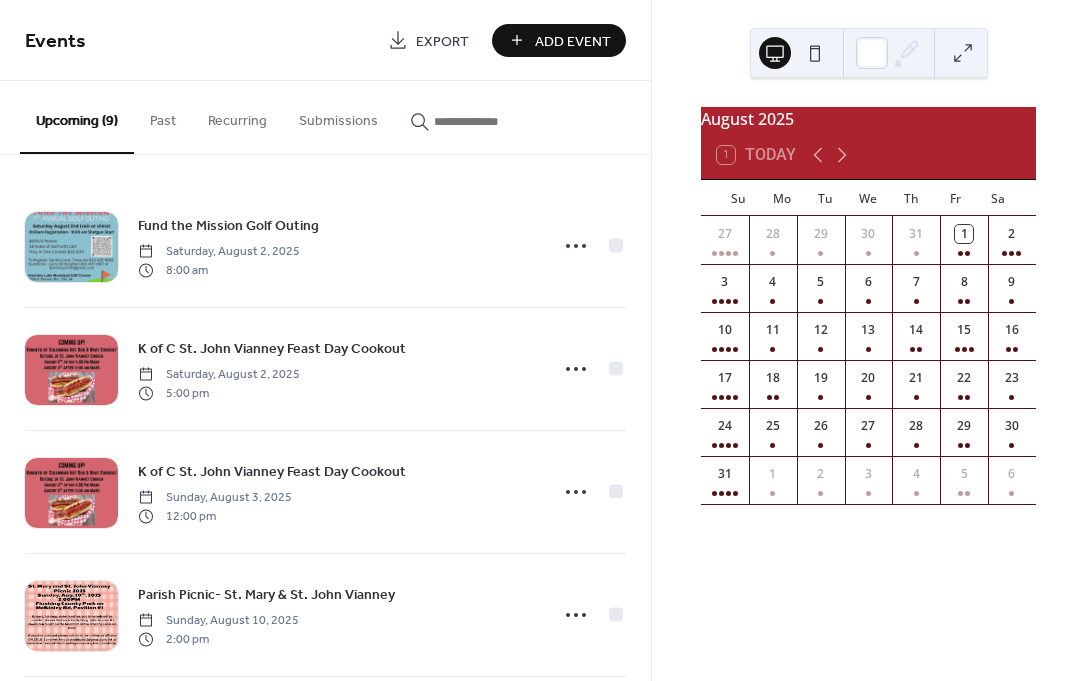 click on "August 2025 1 Today Su Mo Tu We Th Fr Sa 27 28 29 30 31 1 2 3 4 5 6 7 8 9 10 11 12 13 14 15 16 17 18 19 20 21 22 23 24 25 26 27 28 29 30 31 1 2 3 4 5 6" at bounding box center (868, 313) 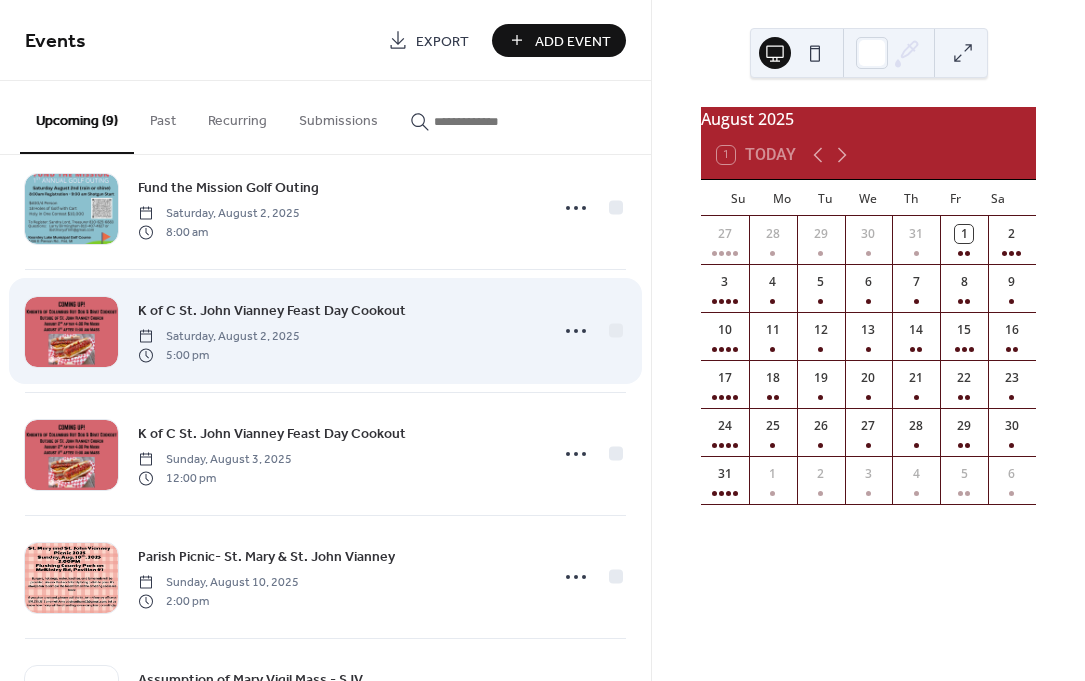 scroll, scrollTop: 0, scrollLeft: 0, axis: both 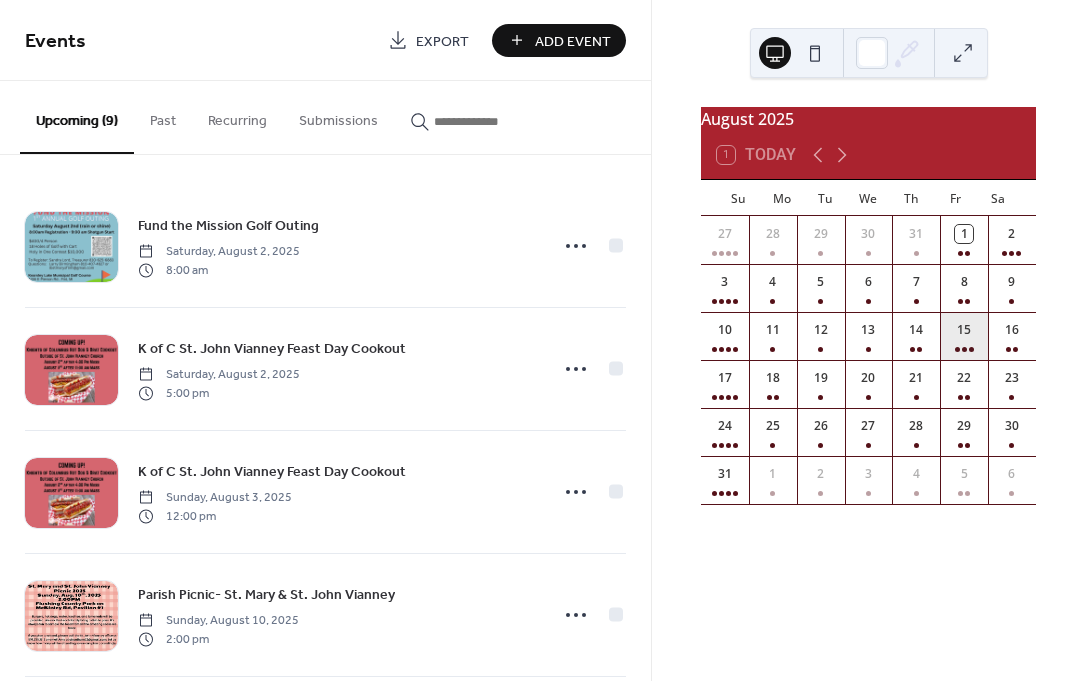 click on "15" at bounding box center [964, 336] 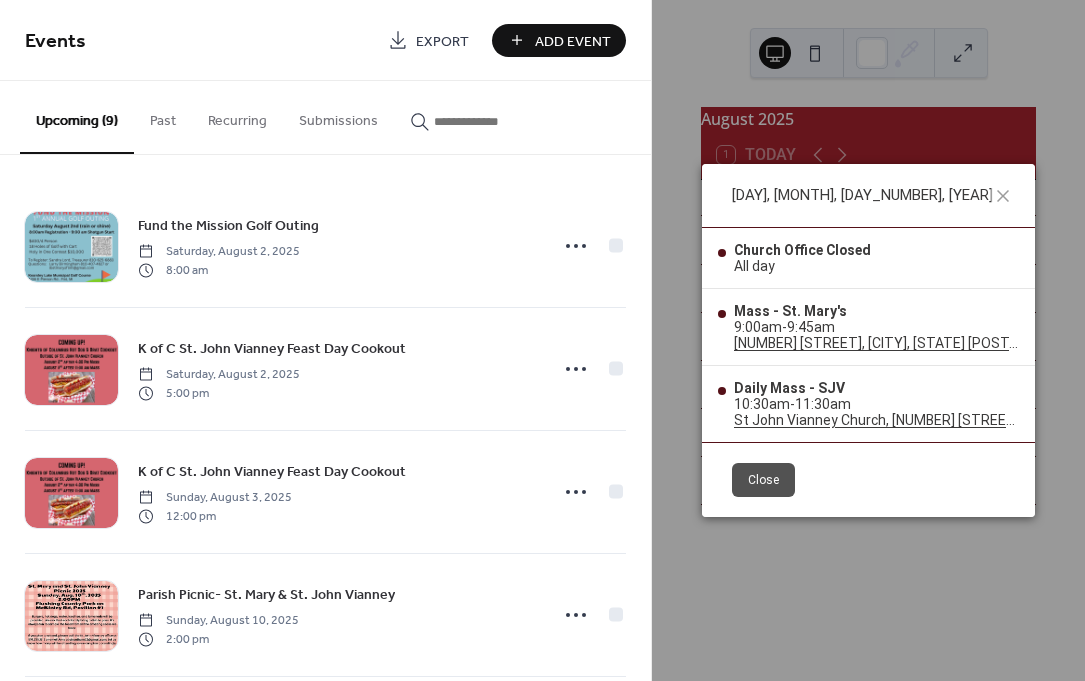 click on "2500 N Franklin Ave, Flint, MI 48506, USA" at bounding box center (876, 343) 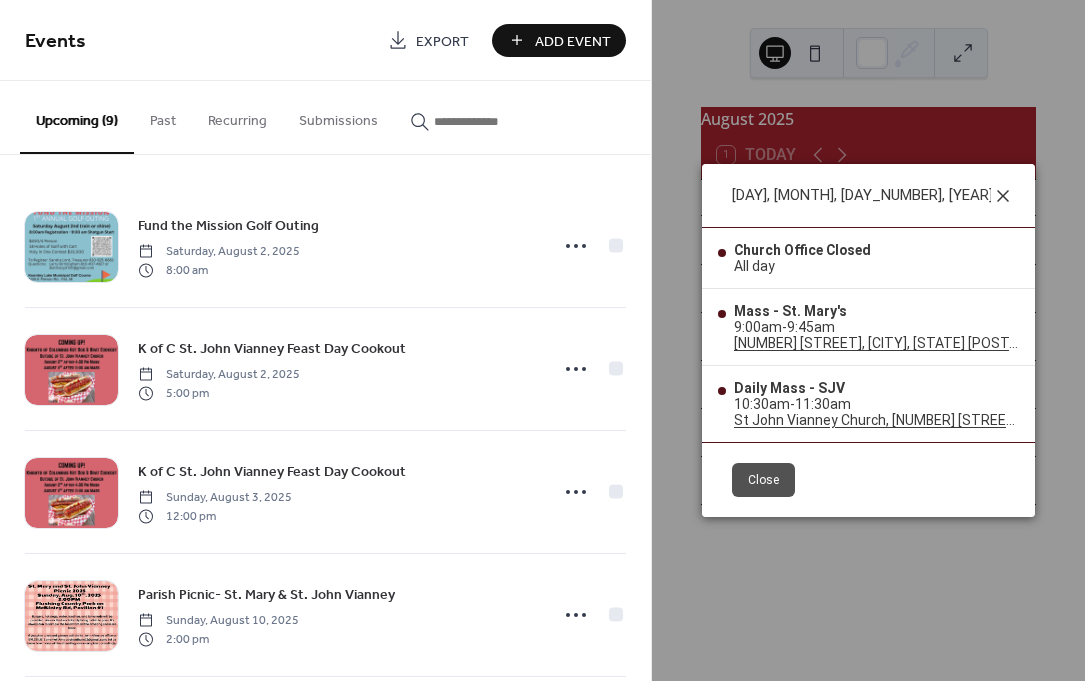 click 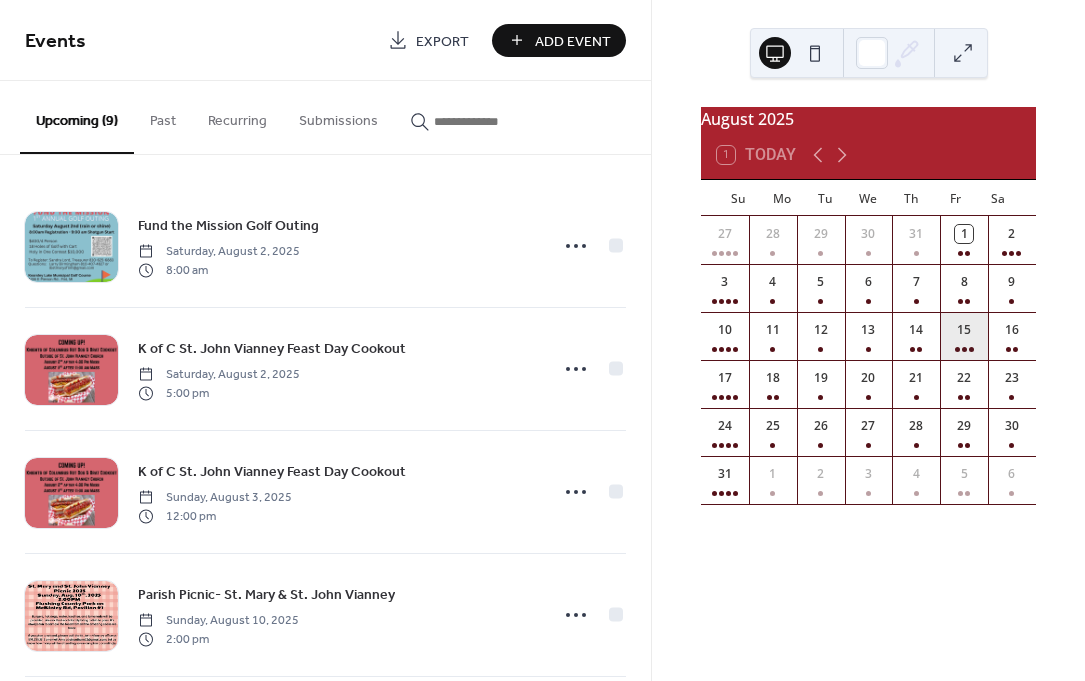 click on "15" at bounding box center (964, 336) 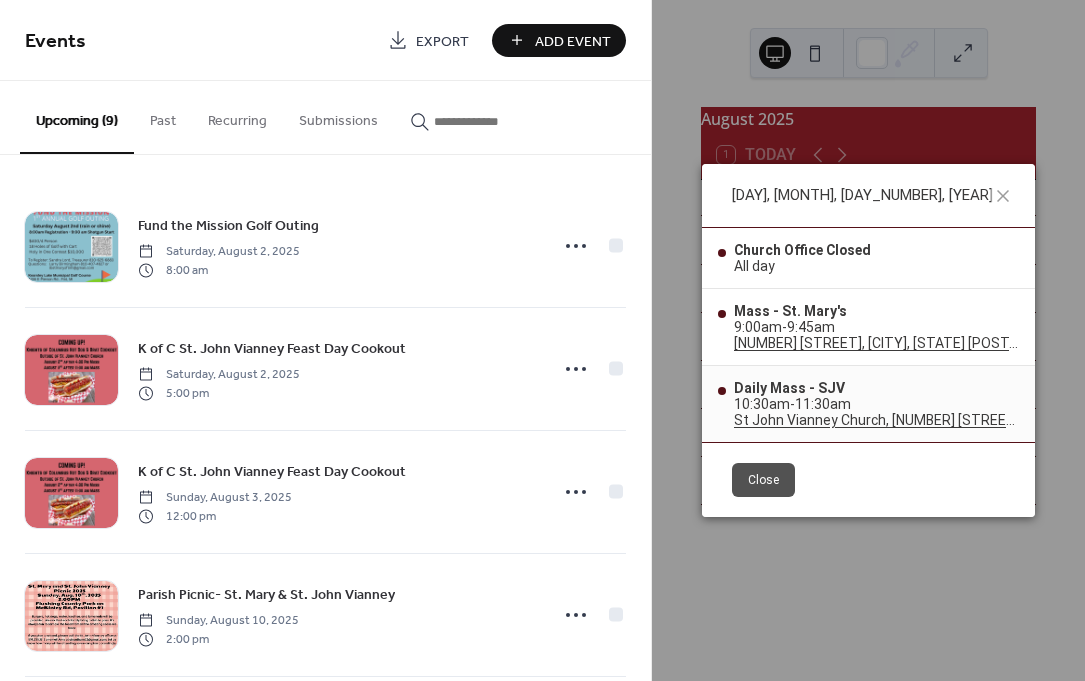 click on "11:30am" at bounding box center (823, 404) 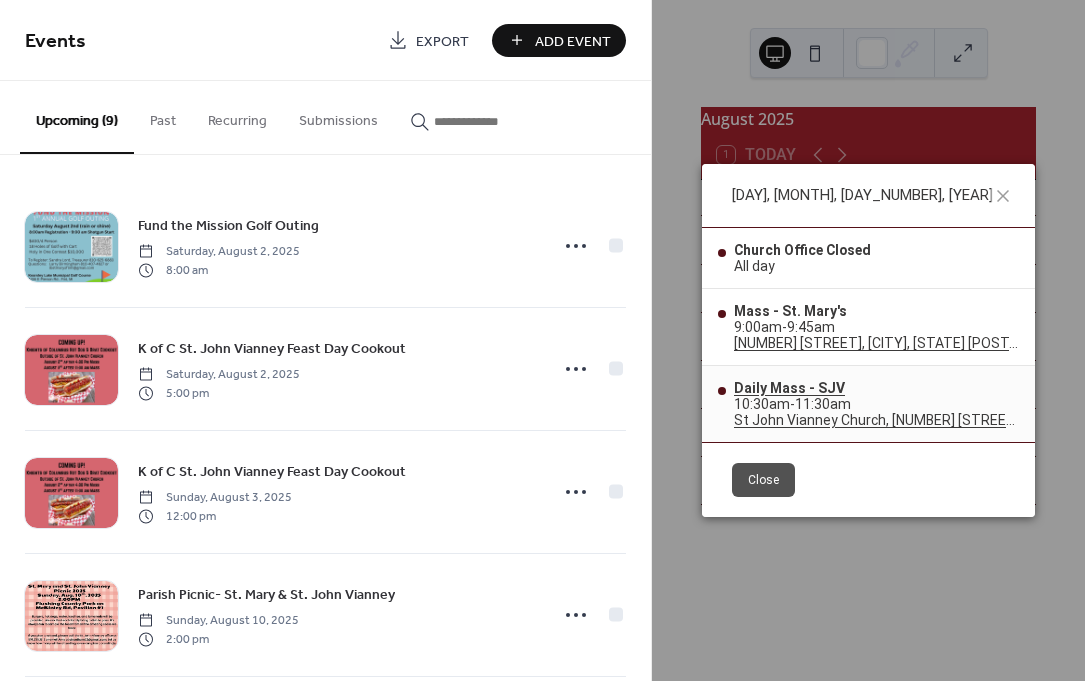 click on "Daily Mass - SJV" at bounding box center (876, 388) 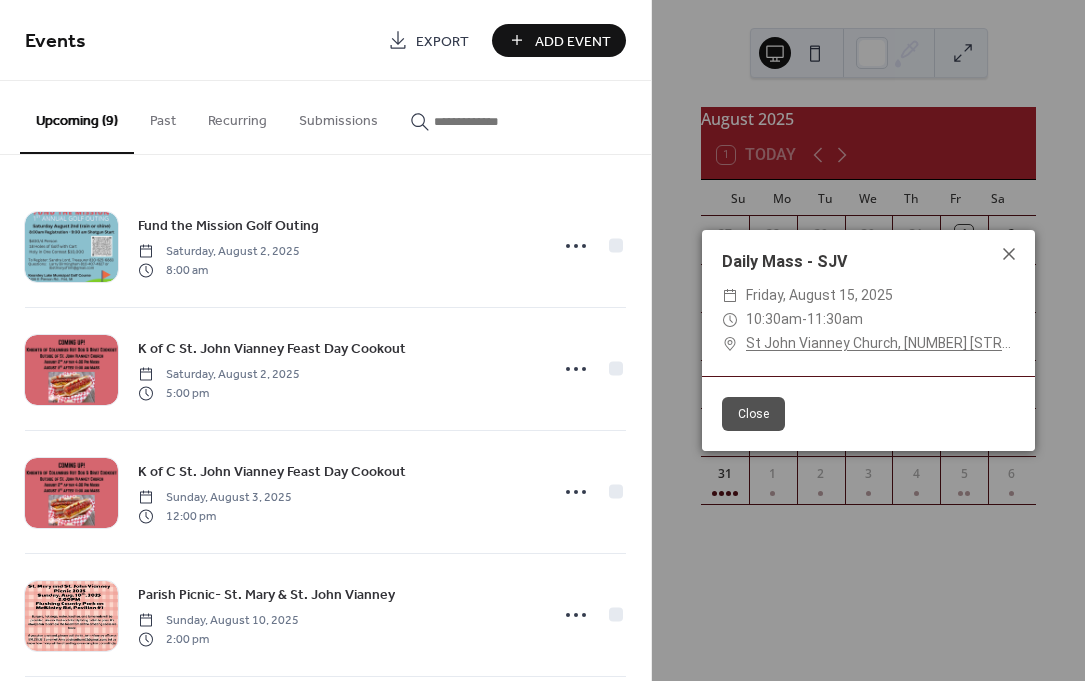 click on "11:30am" at bounding box center (835, 319) 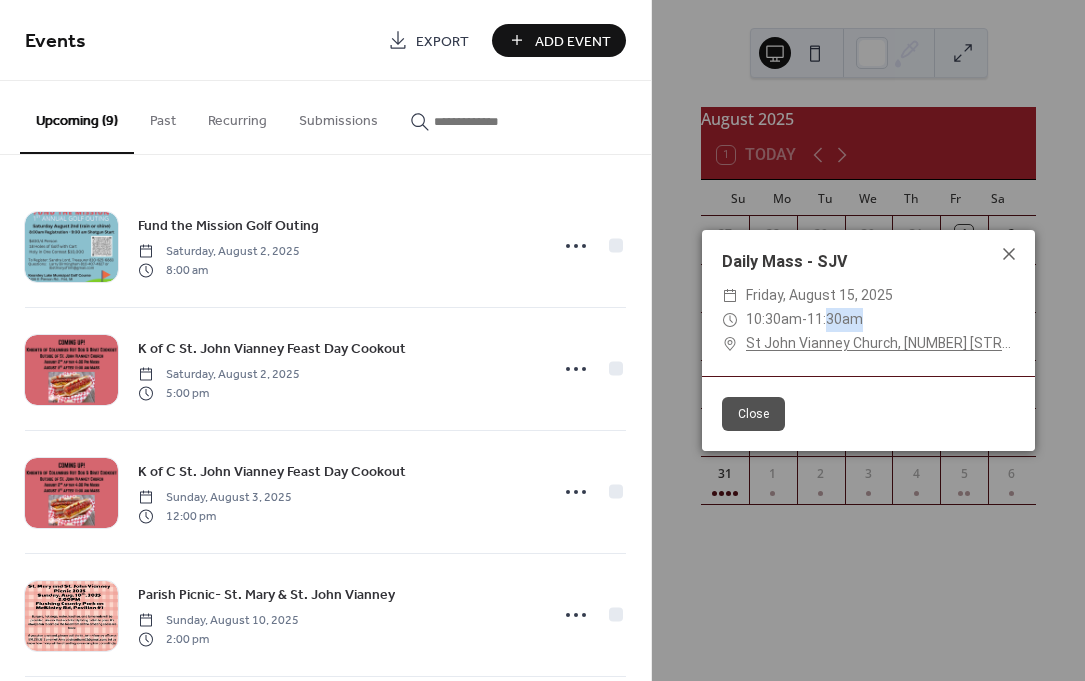 click on "11:30am" at bounding box center [835, 319] 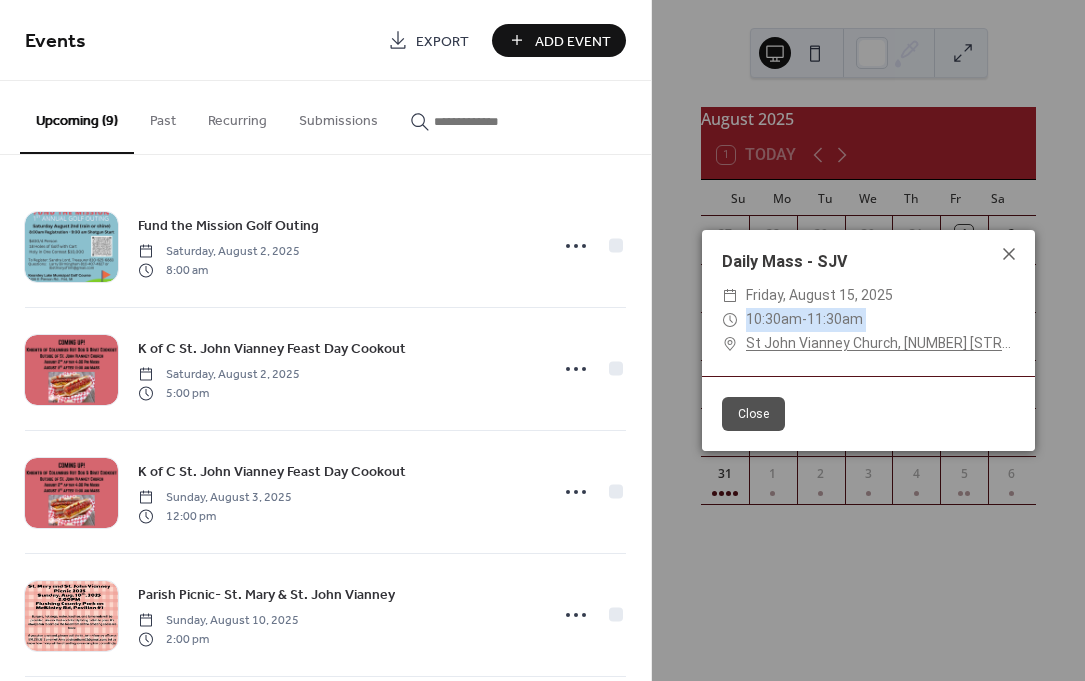 click on "11:30am" at bounding box center [835, 319] 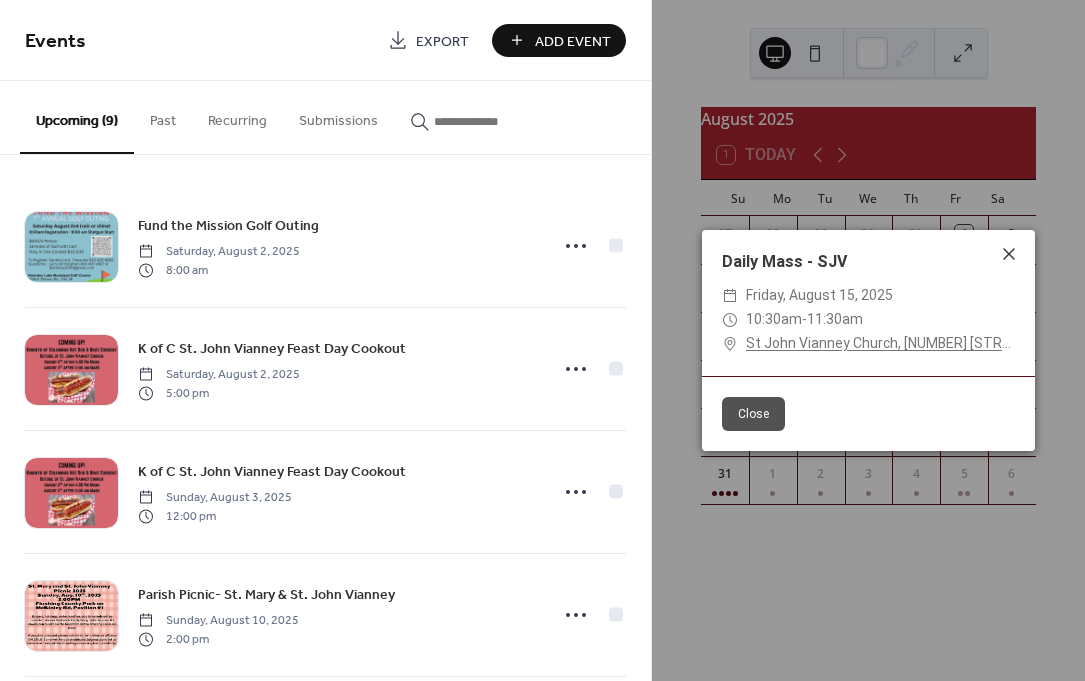 click 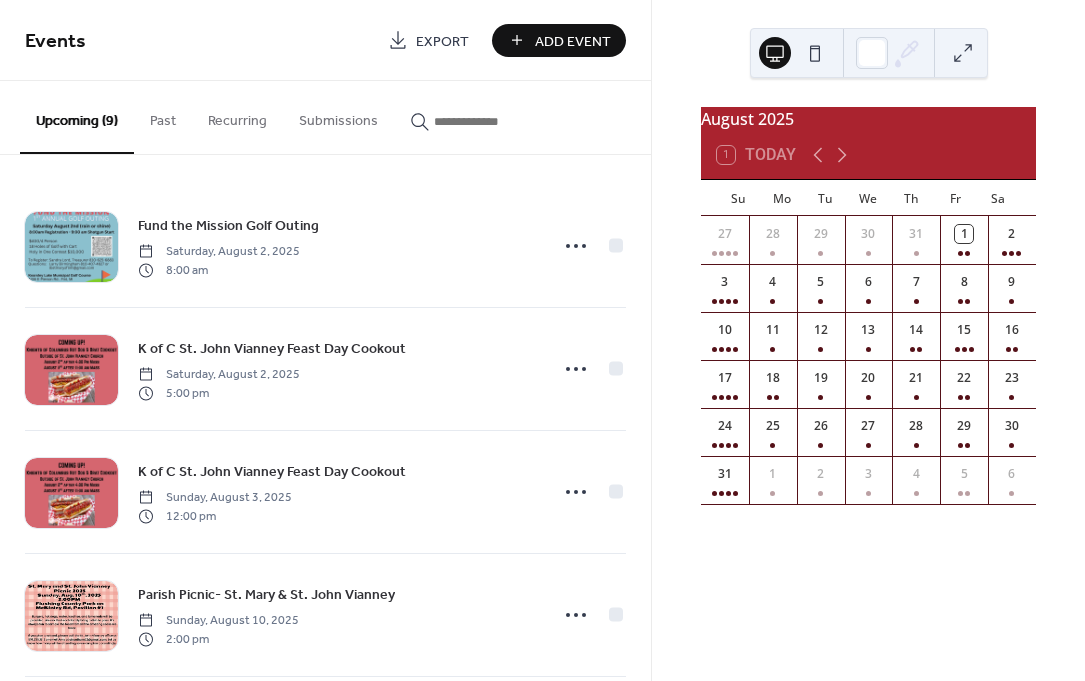 click on "Past" at bounding box center (163, 116) 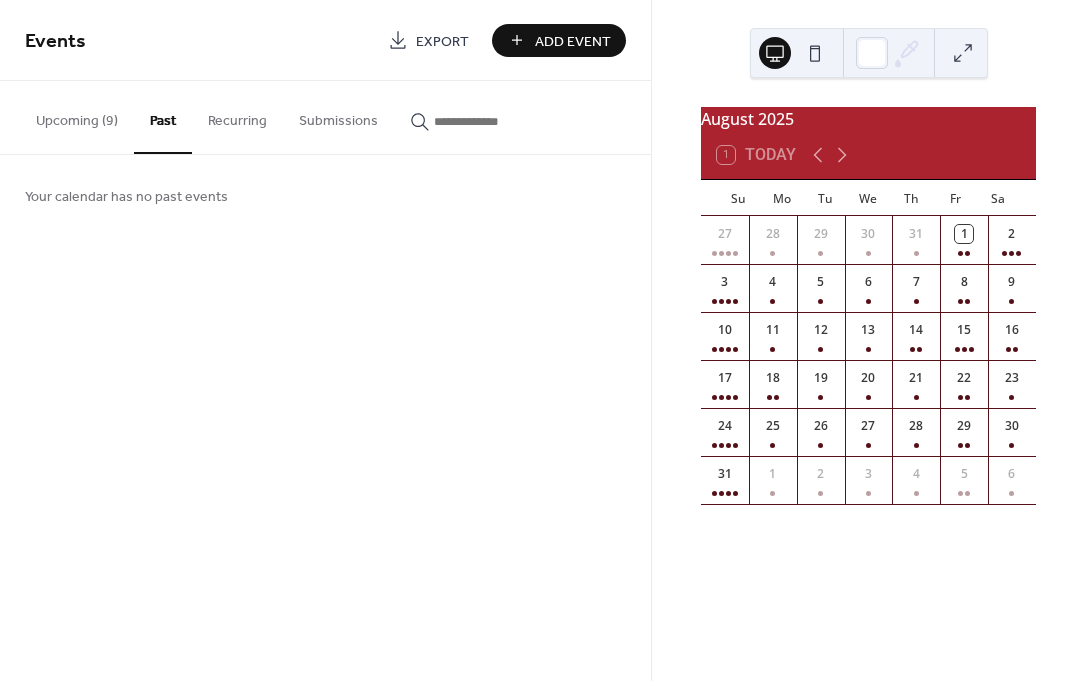 click on "Recurring" at bounding box center [237, 116] 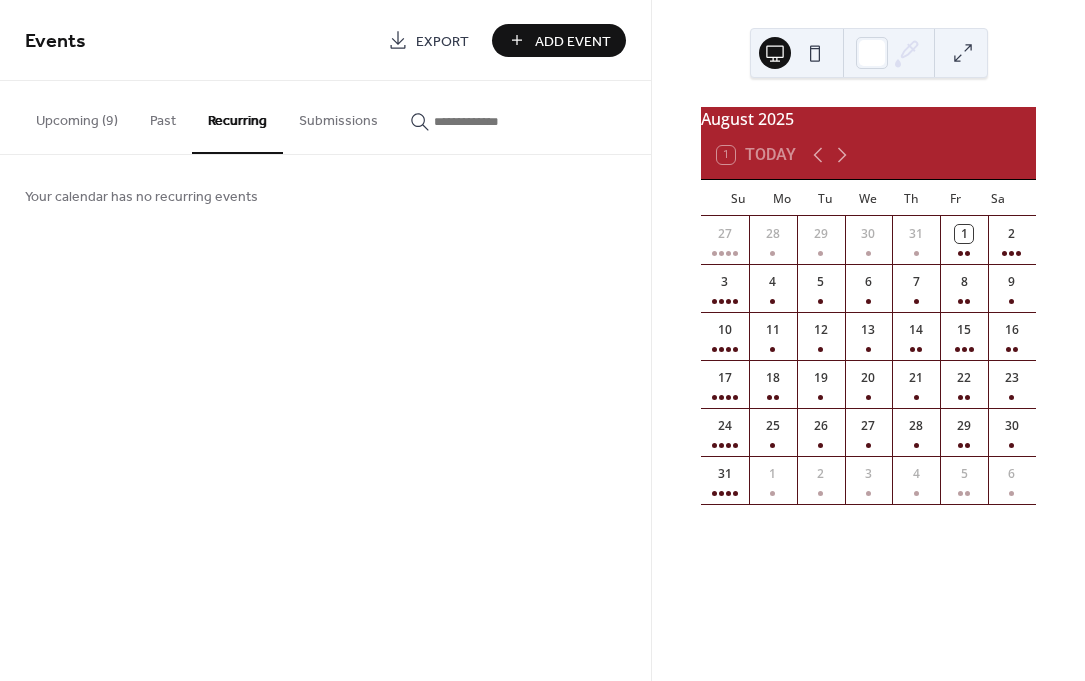 click on "Submissions" at bounding box center (338, 116) 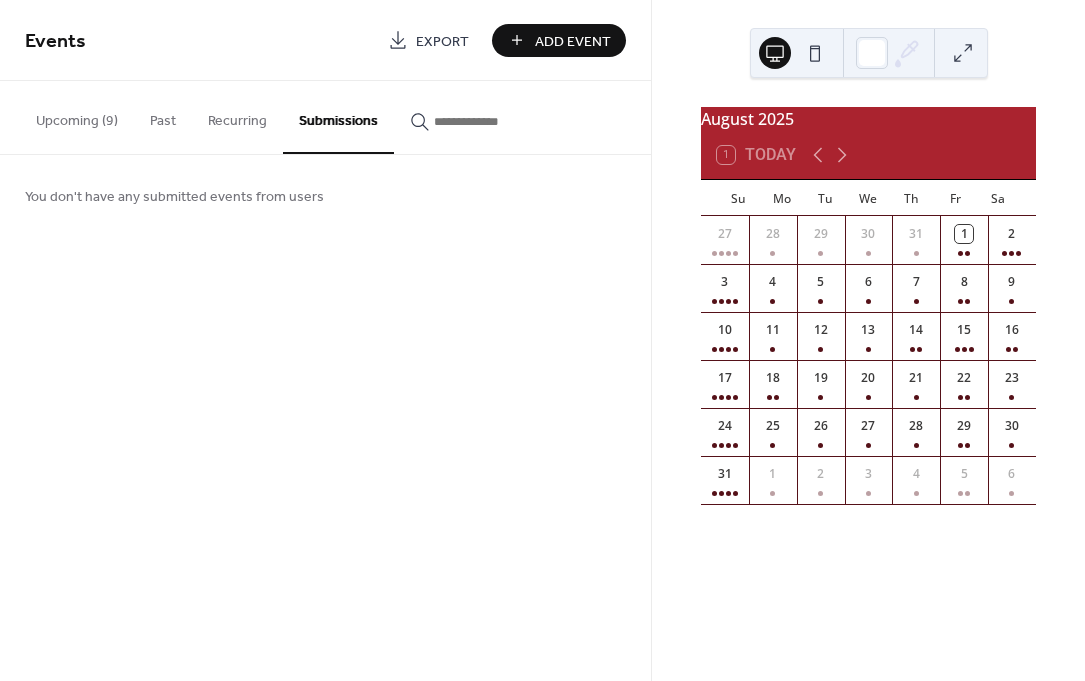 click on "Events Export Add Event Upcoming (9) Past Recurring Submissions Fund the Mission Golf Outing Saturday, August 2, 2025 8:00 am K of C St. John Vianney Feast Day Cookout Saturday, August 2, 2025 5:00 pm K of C St. John Vianney Feast Day Cookout Sunday, August 3, 2025 12:00 pm Parish Picnic- St. Mary & St. John Vianney Sunday, August 10, 2025 2:00 pm Assumption of Mary Vigil Mass - SJV Thursday, August 14, 2025 5:30 pm Church Office Closed Friday, August 15, 2025 Mission Appeal Weekend Saturday, August 16, 2025 Mission Appeal Weekend Sunday, August 17, 2025 First day of School - St. John Vianney Monday, August 18, 2025 Your calendar has no past events Your calendar has no recurring events You don't have any submitted events from users Cancel" at bounding box center [325, 340] 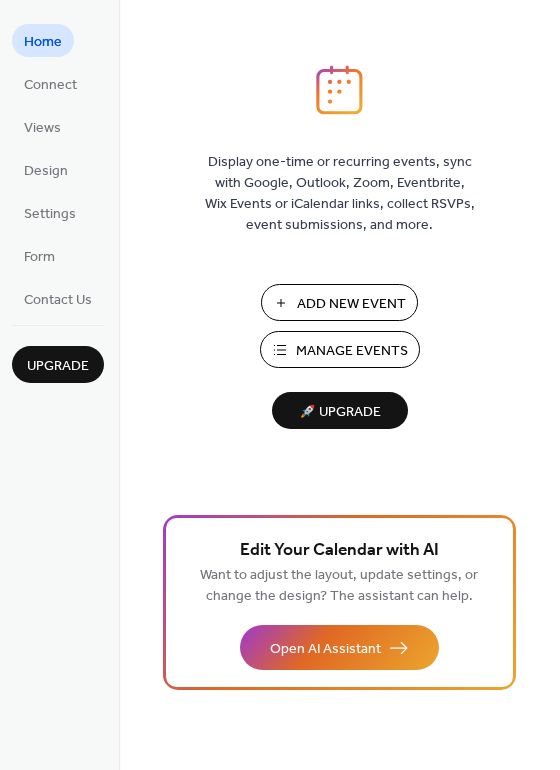 scroll, scrollTop: 0, scrollLeft: 0, axis: both 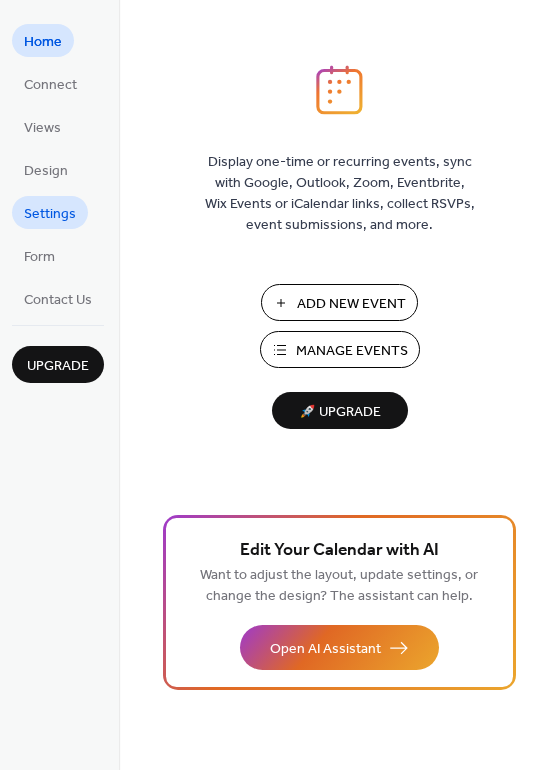 click on "Settings" at bounding box center [50, 214] 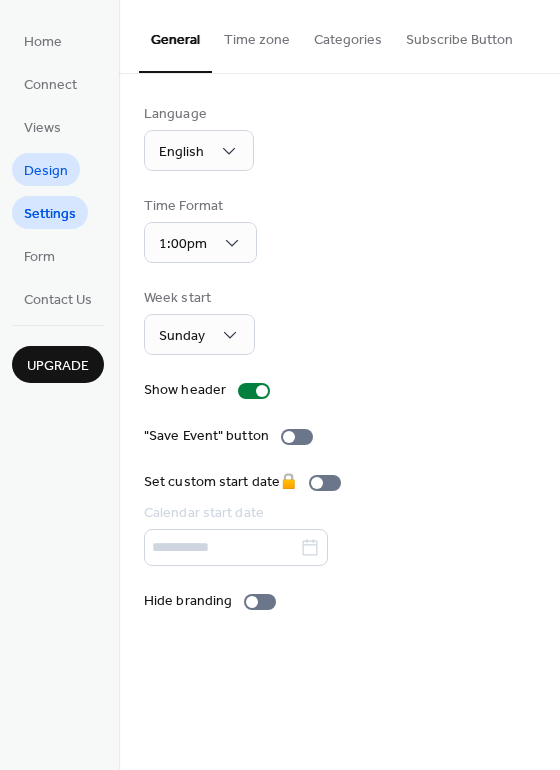 click on "Design" at bounding box center (46, 171) 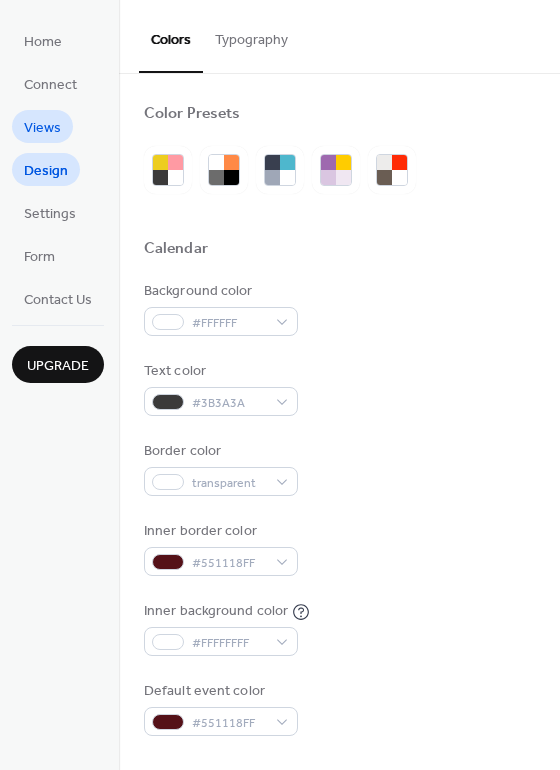 click on "Views" at bounding box center (42, 128) 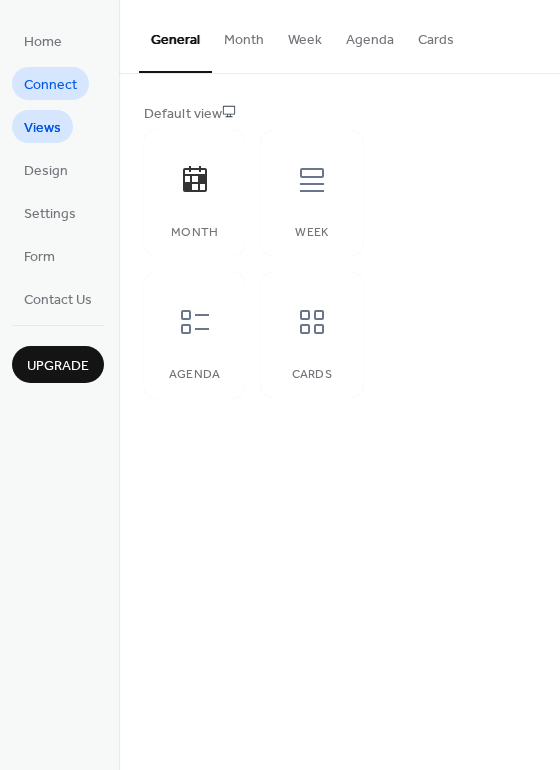 click on "Connect" at bounding box center (50, 85) 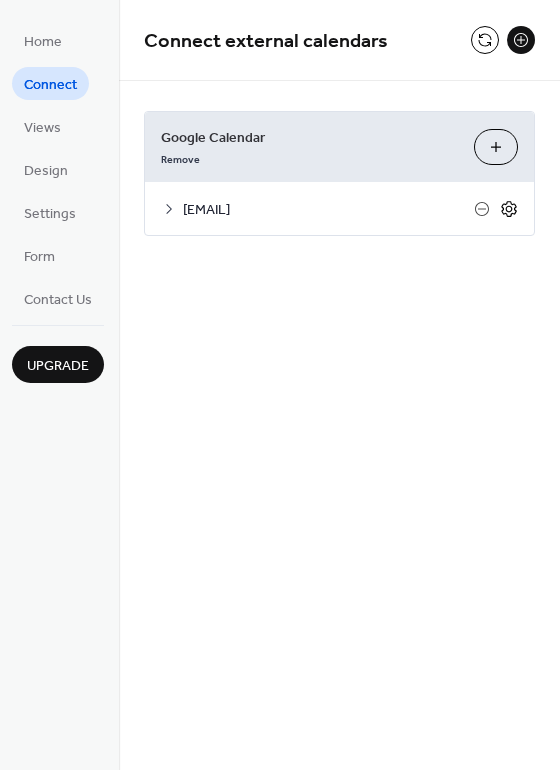 click 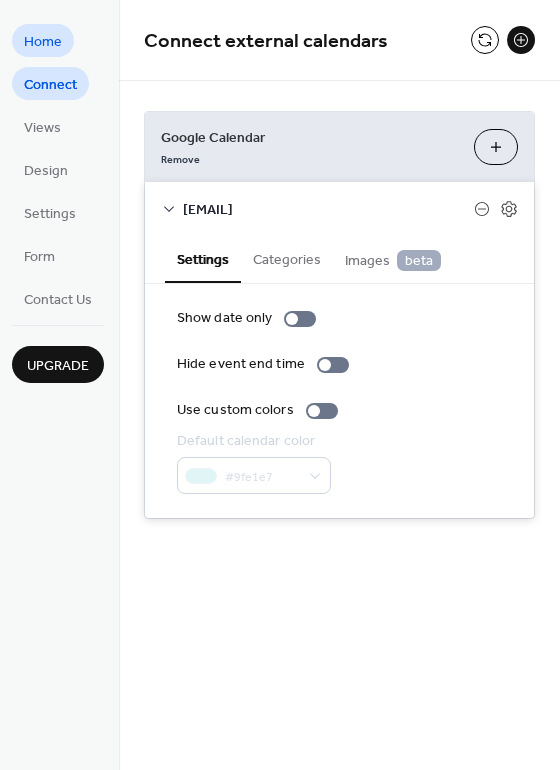 click on "Home" at bounding box center (43, 42) 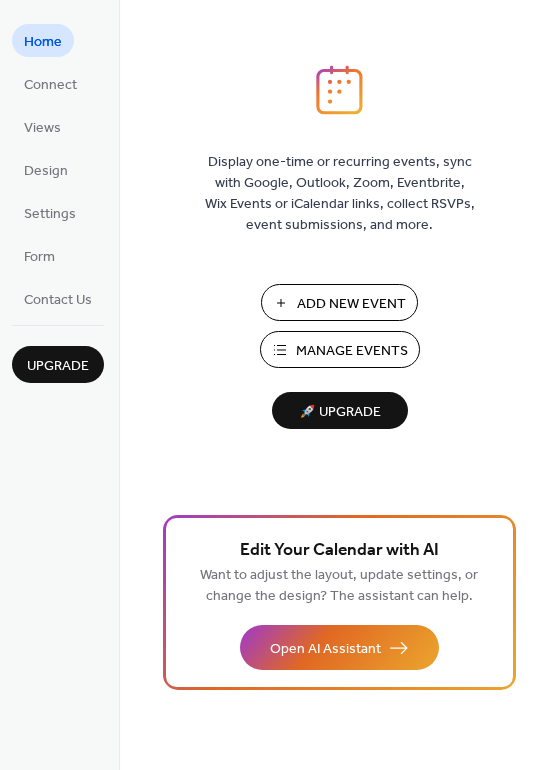 click on "Manage Events" at bounding box center [352, 351] 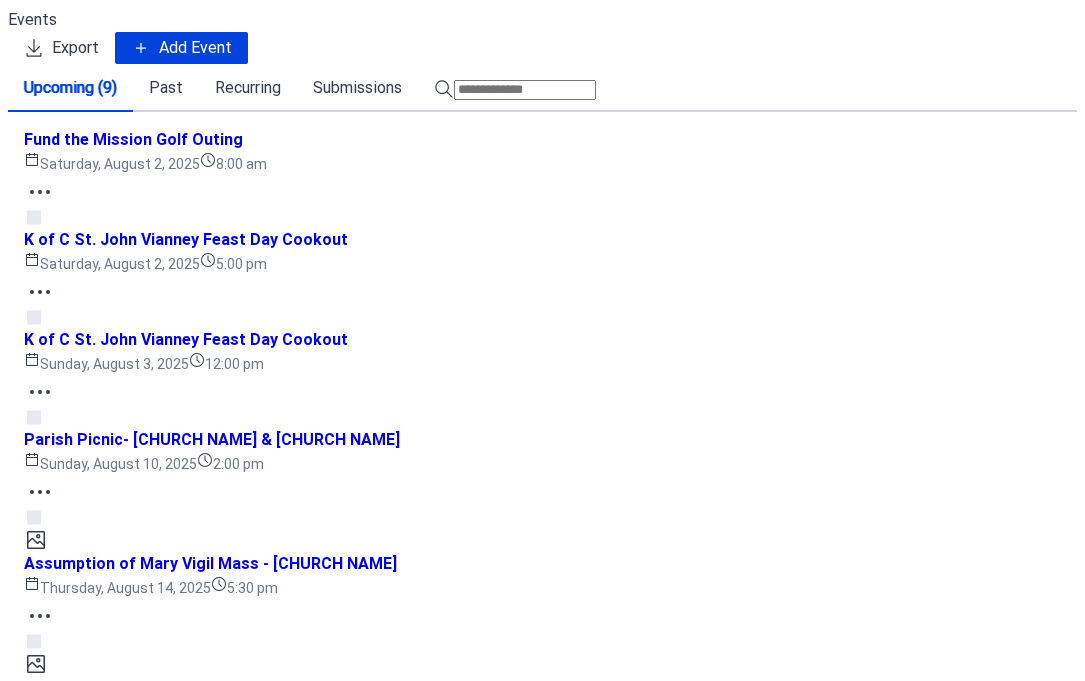 scroll, scrollTop: 0, scrollLeft: 0, axis: both 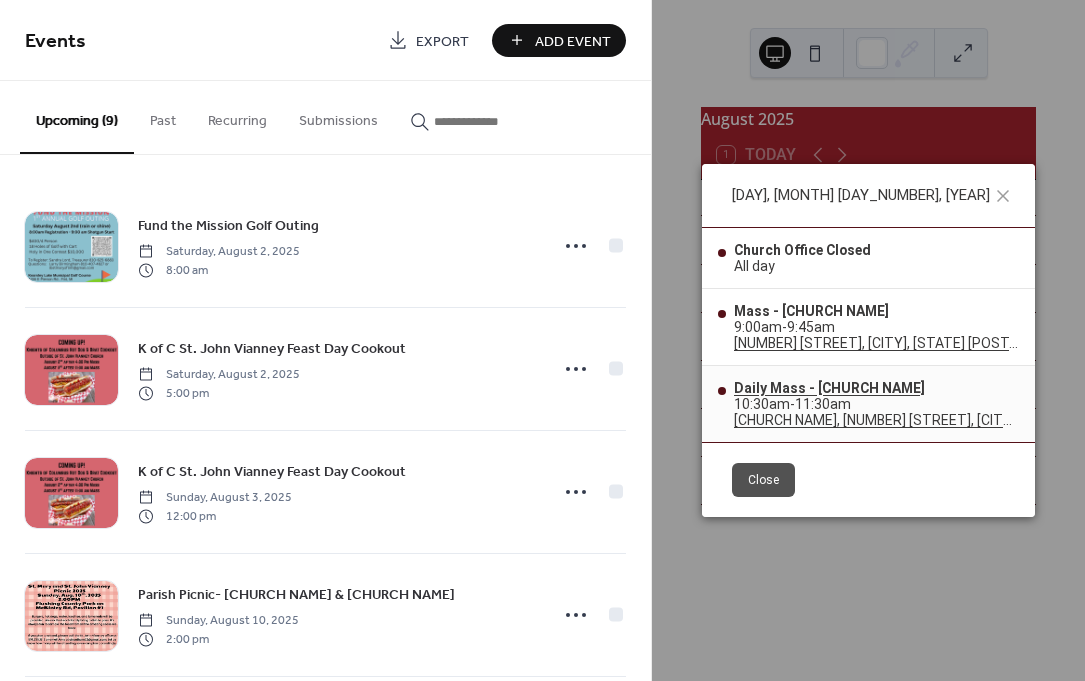 click on "Daily Mass - SJV" at bounding box center [876, 388] 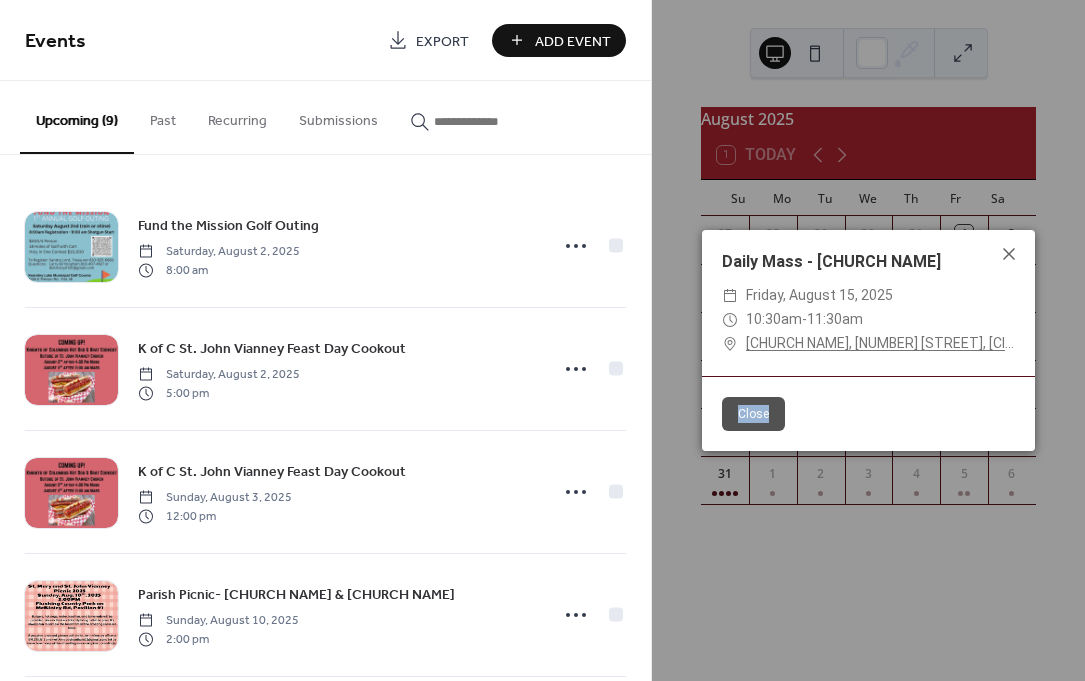 click on "Close" at bounding box center (868, 413) 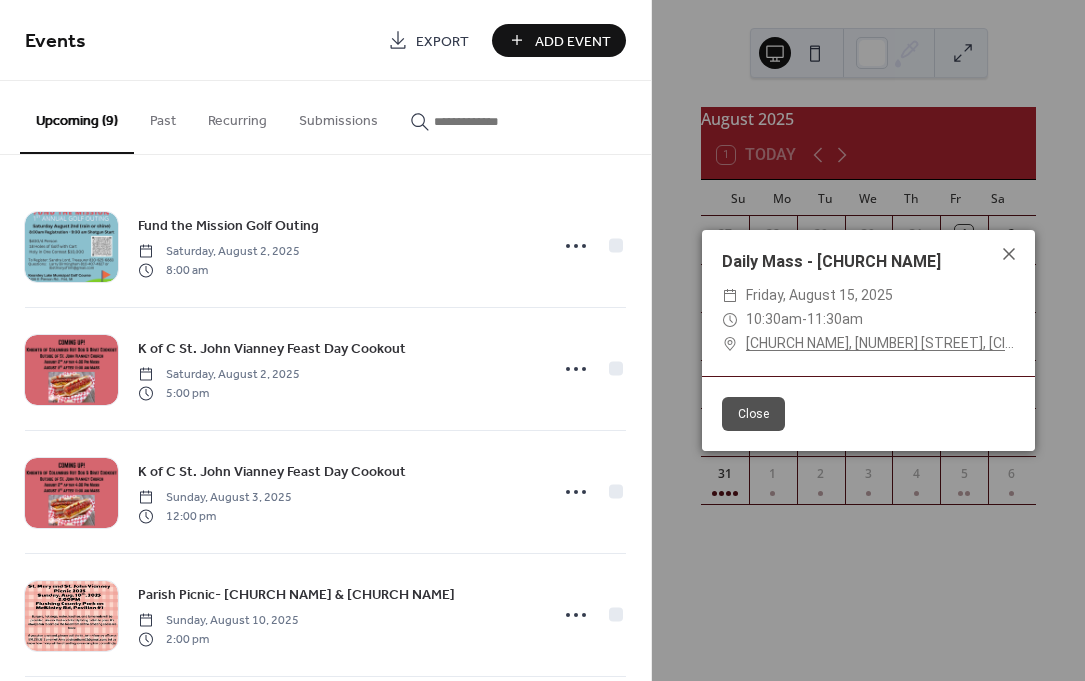 click on "11:30am" at bounding box center [835, 319] 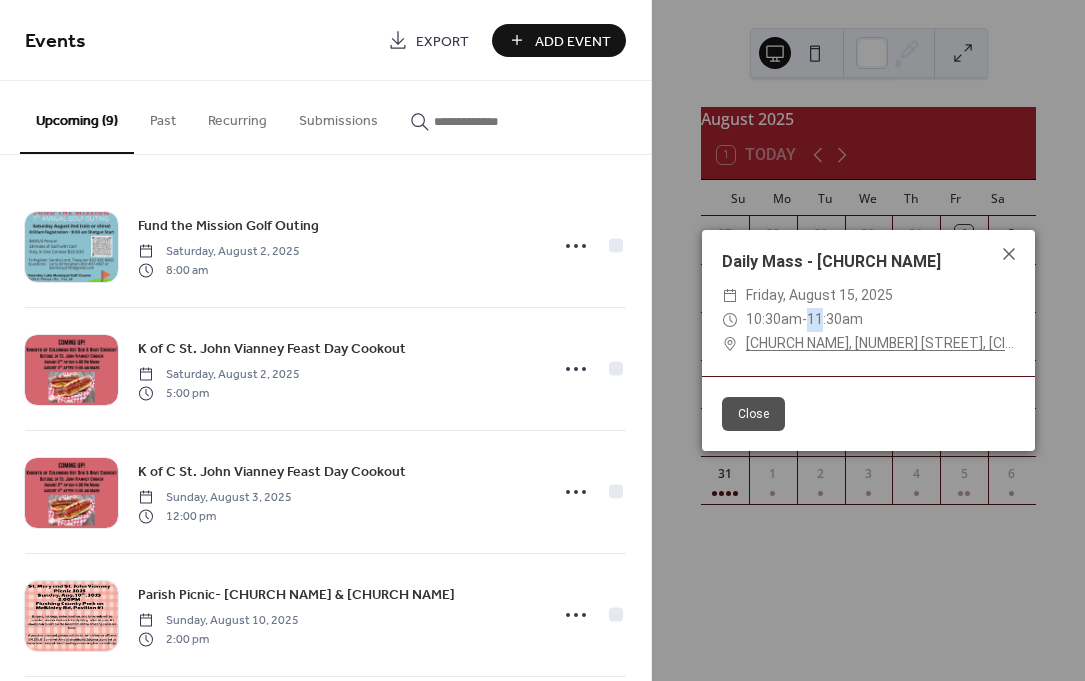 click on "11:30am" at bounding box center (835, 319) 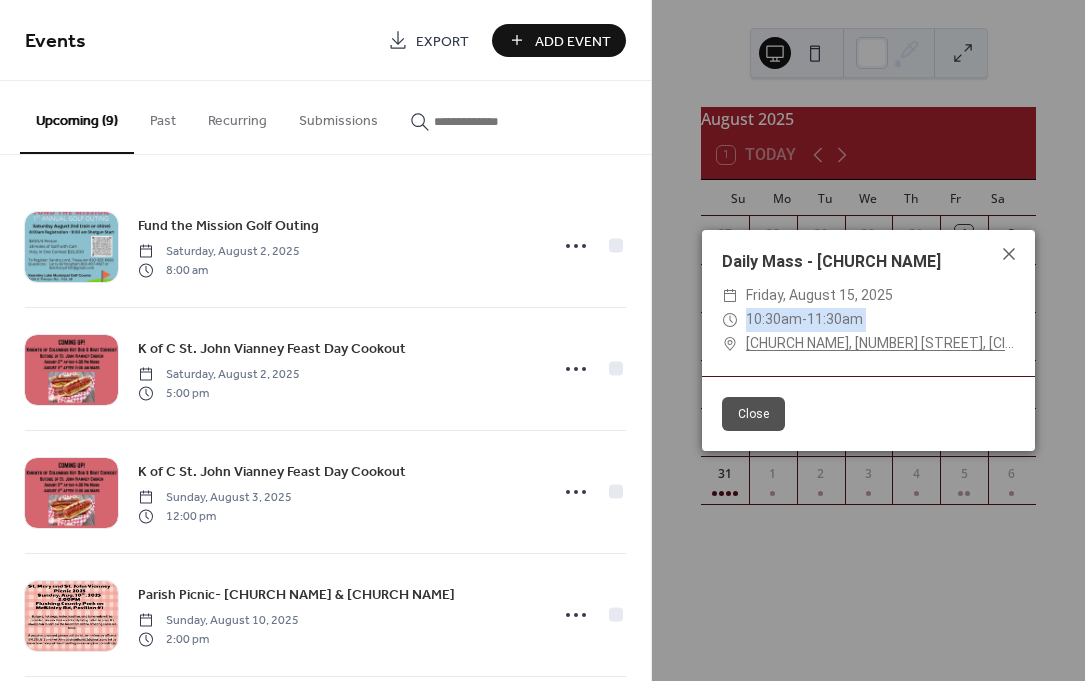 click on "11:30am" at bounding box center [835, 319] 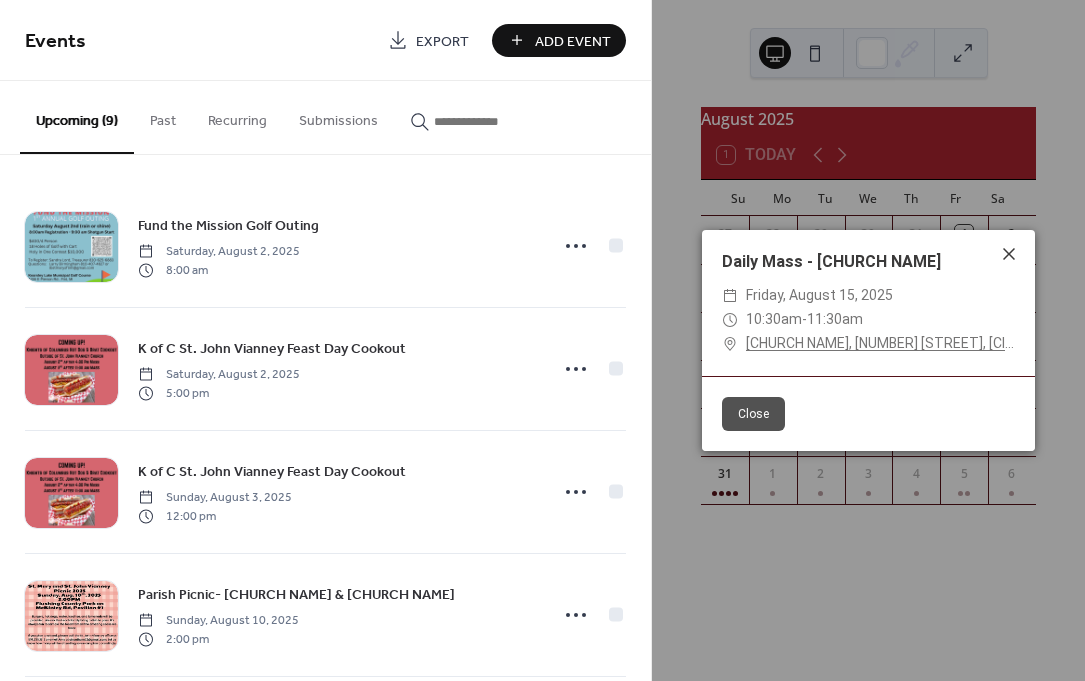 click 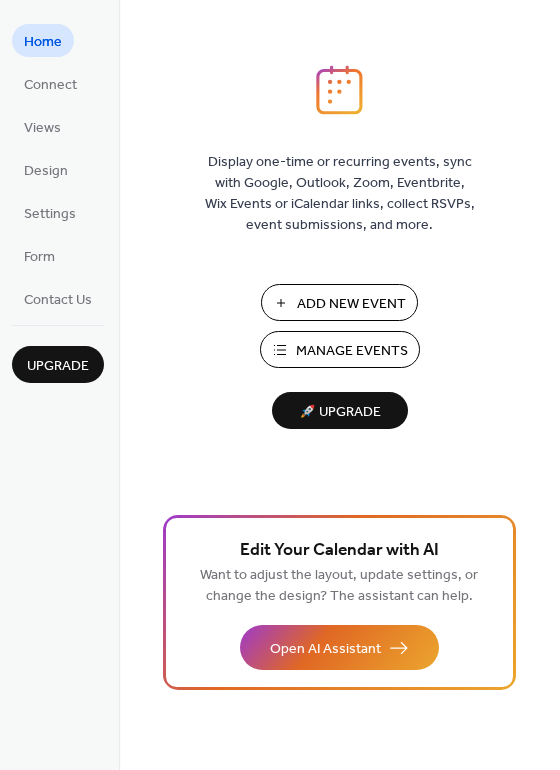 scroll, scrollTop: 0, scrollLeft: 0, axis: both 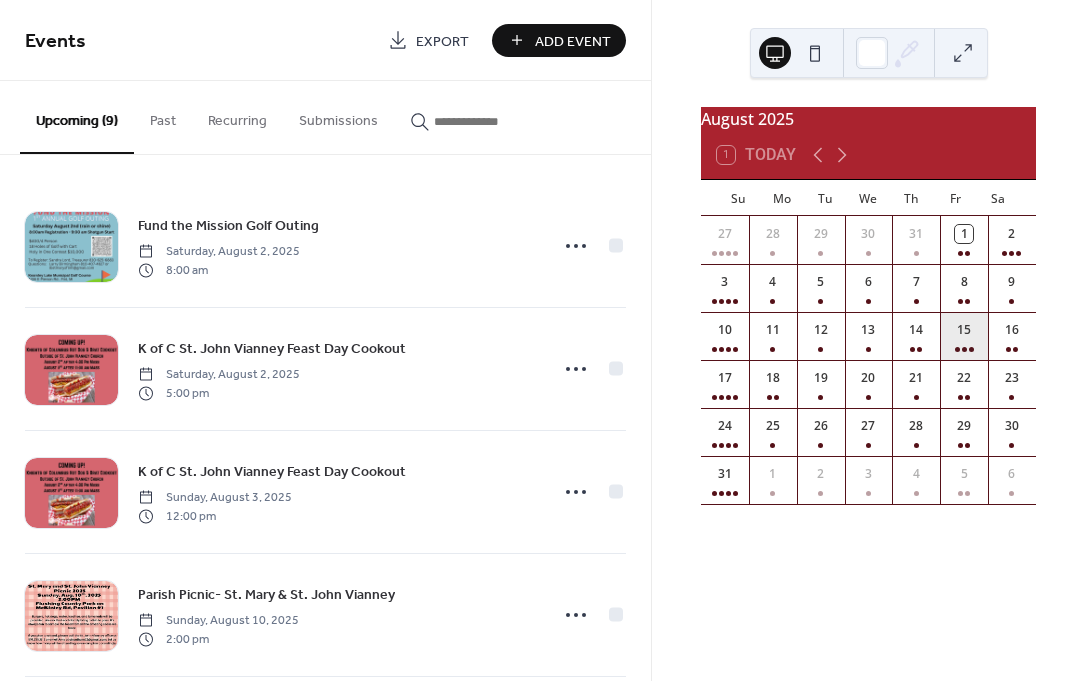 click on "15" at bounding box center (964, 336) 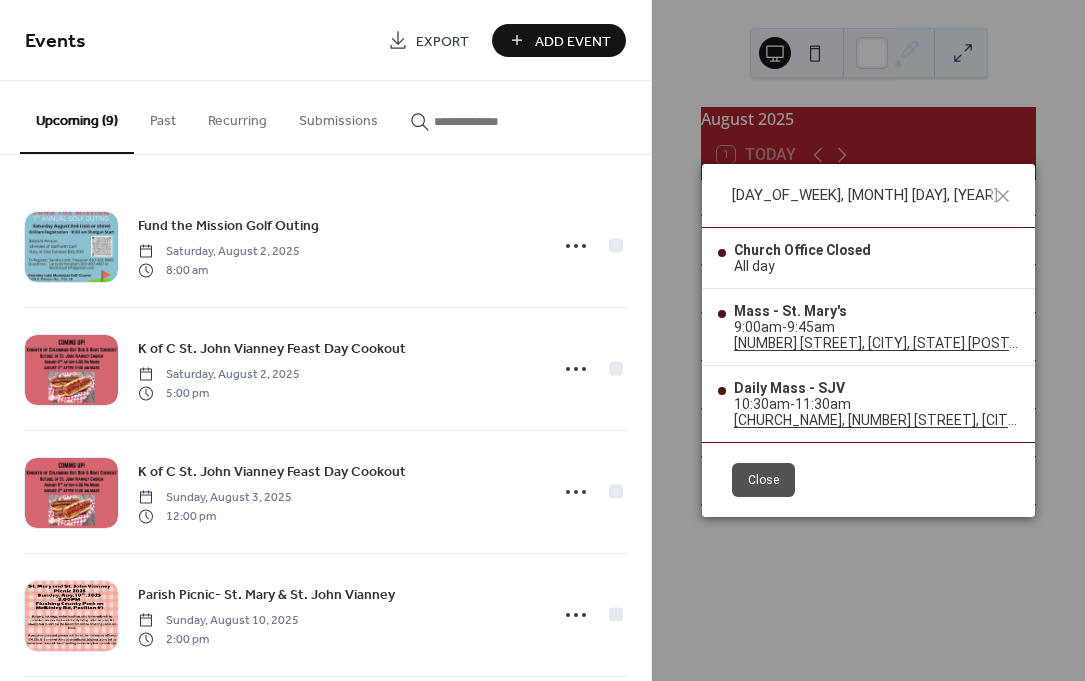 click on "Fri, Aug 15, 2025 Church Office Closed All day Mass - St. Mary's 9:00am - 9:45am 2500 N Franklin Ave, Flint, MI 48506, USA Daily Mass - SJV 10:30am - 11:30am St John Vianney Church, 2415 Bagley St, Flint, MI 48504, USA Close" at bounding box center [868, 340] 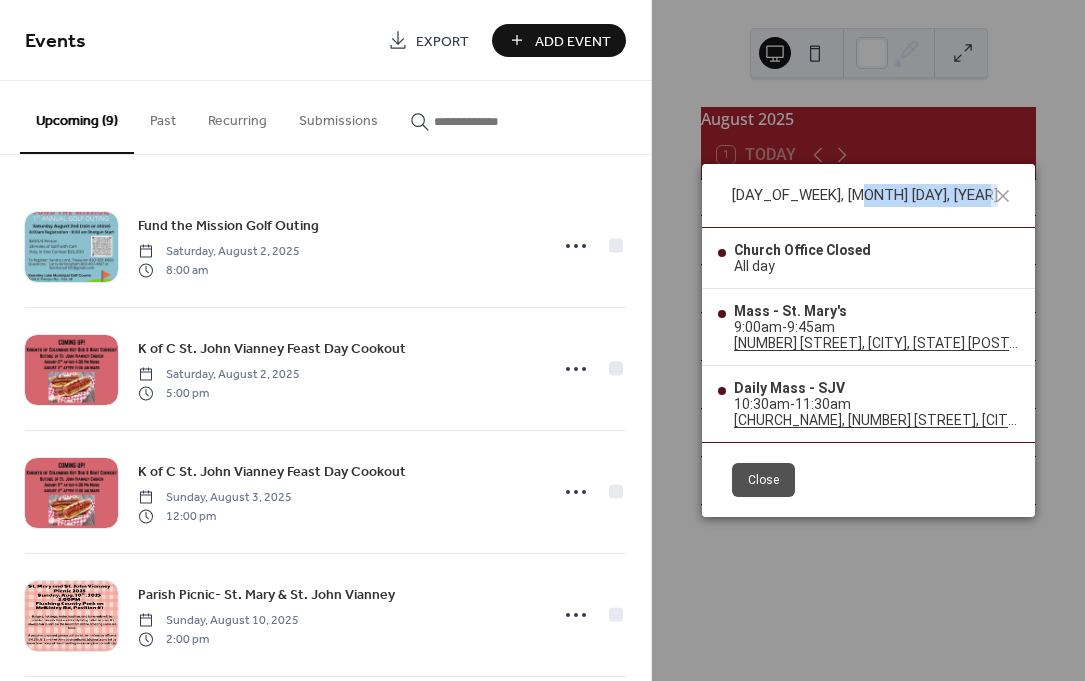 click on "Fri, Aug 15, 2025 Church Office Closed All day Mass - St. Mary's 9:00am - 9:45am 2500 N Franklin Ave, Flint, MI 48506, USA Daily Mass - SJV 10:30am - 11:30am St John Vianney Church, 2415 Bagley St, Flint, MI 48504, USA Close" at bounding box center (868, 340) 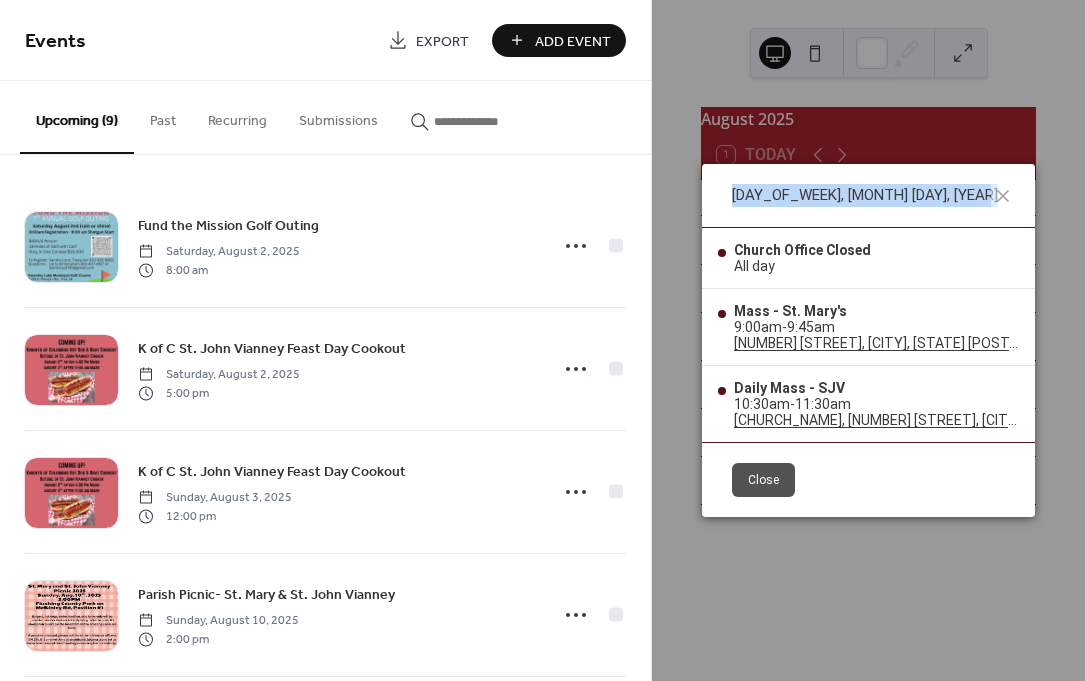 click on "Fri, Aug 15, 2025 Church Office Closed All day Mass - St. Mary's 9:00am - 9:45am 2500 N Franklin Ave, Flint, MI 48506, USA Daily Mass - SJV 10:30am - 11:30am St John Vianney Church, 2415 Bagley St, Flint, MI 48504, USA Close" at bounding box center [868, 340] 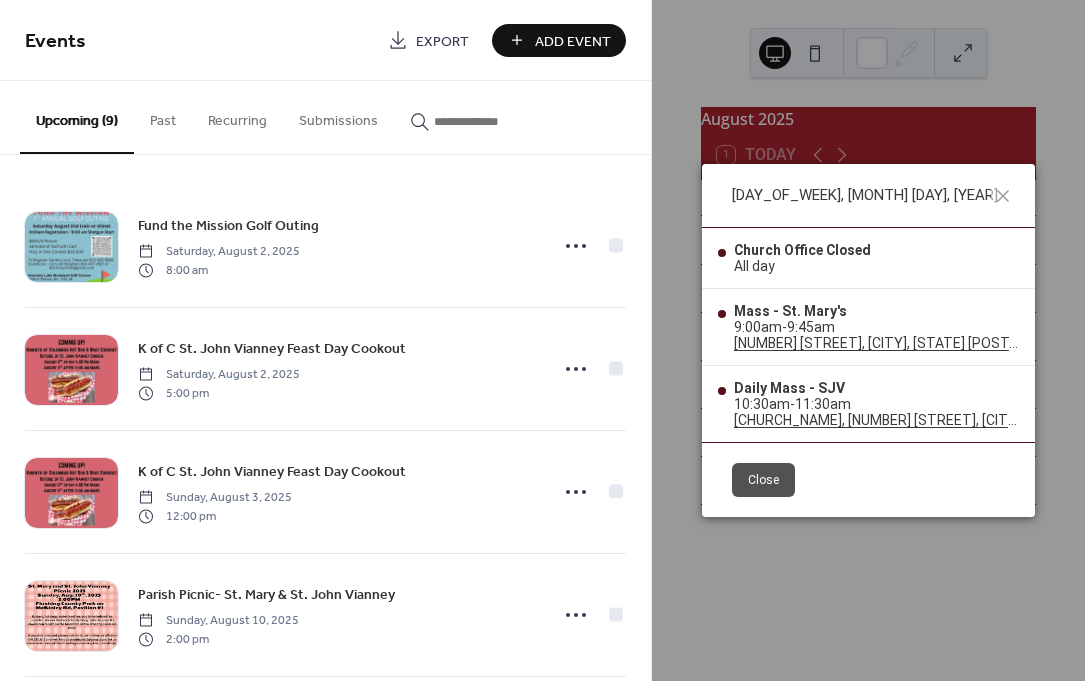 click on "Fri, Aug 15, 2025 Church Office Closed All day Mass - St. Mary's 9:00am - 9:45am 2500 N Franklin Ave, Flint, MI 48506, USA Daily Mass - SJV 10:30am - 11:30am St John Vianney Church, 2415 Bagley St, Flint, MI 48504, USA Close" at bounding box center [868, 340] 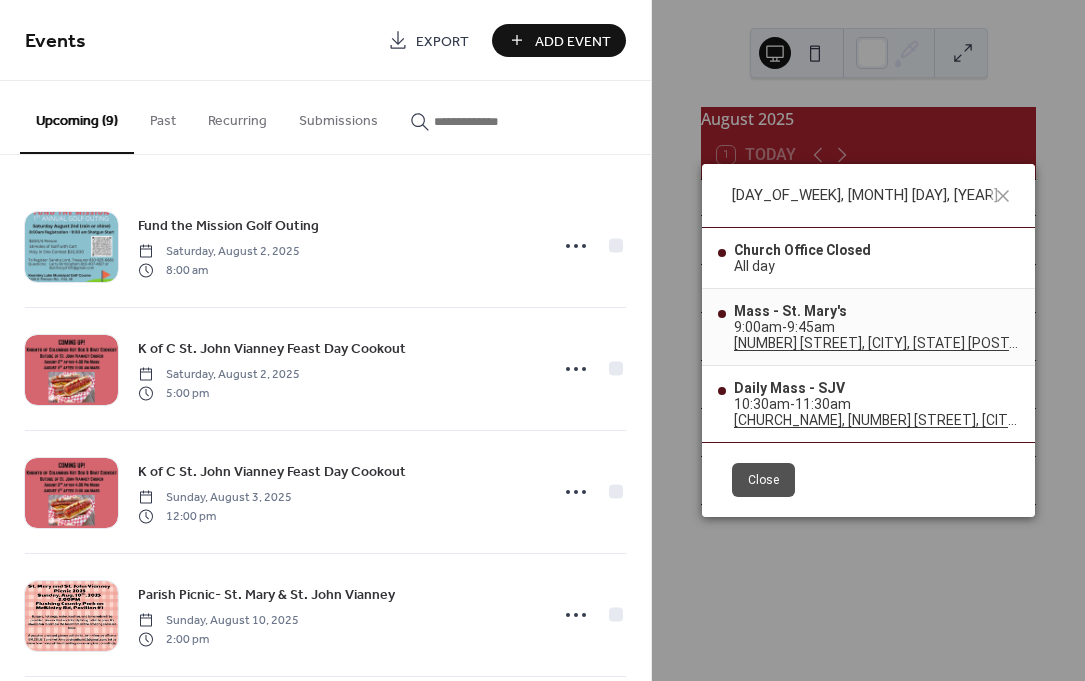 click on "Mass - St. Mary's 9:00am - 9:45am 2500 N Franklin Ave, Flint, MI 48506, USA" at bounding box center (868, 327) 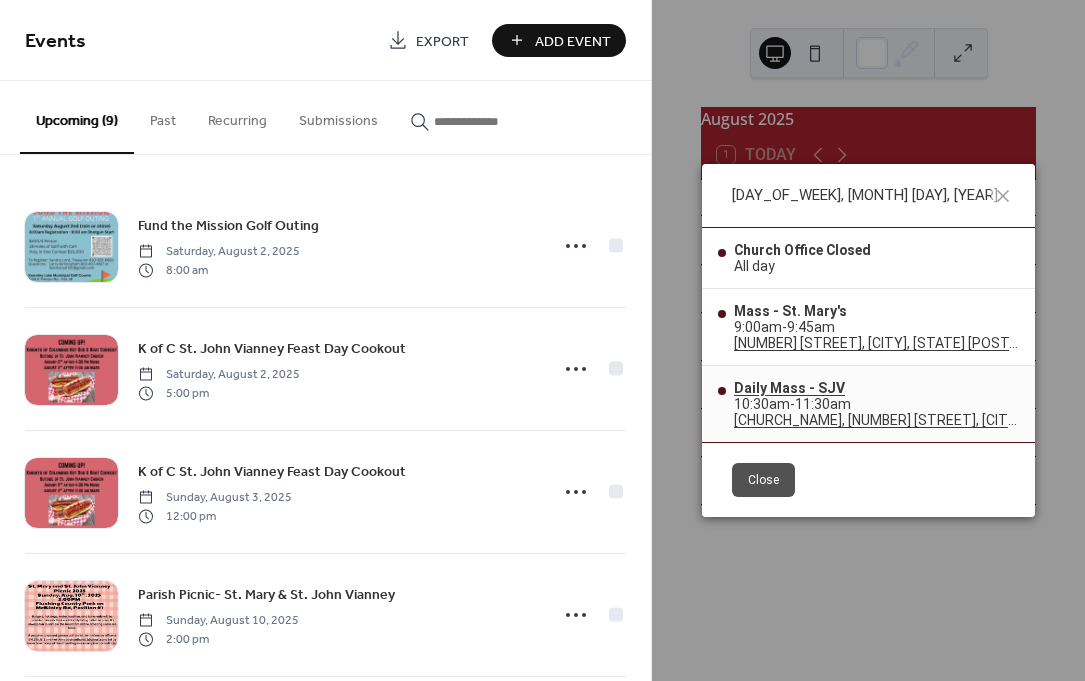 click on "Daily Mass - SJV" at bounding box center (876, 388) 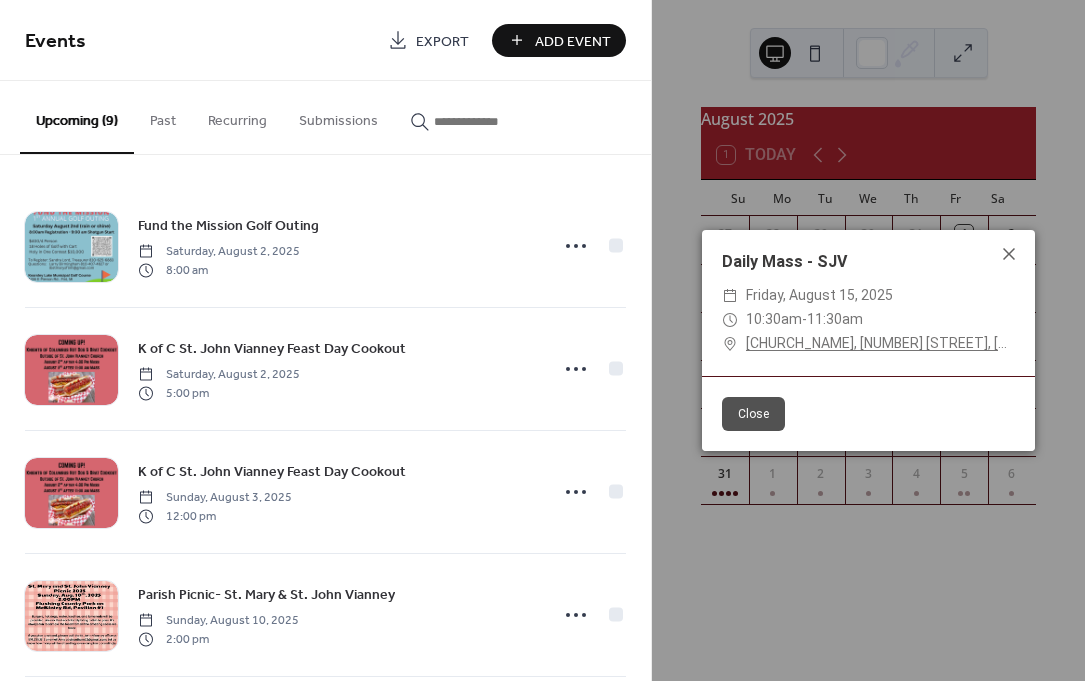 click on "11:30am" at bounding box center (835, 319) 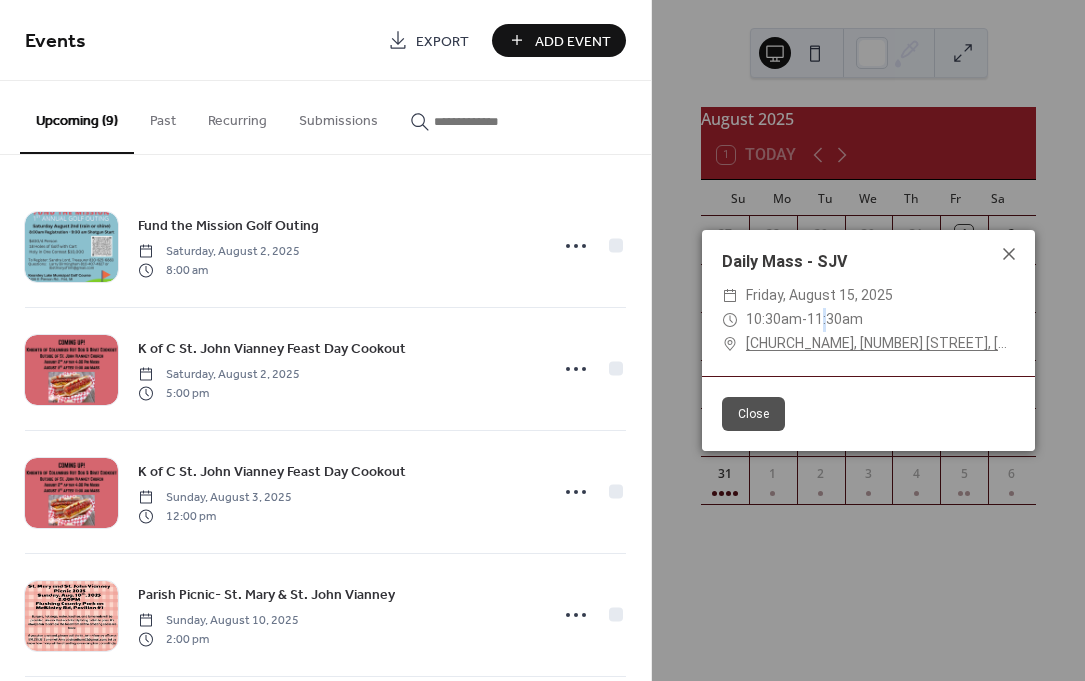 click on "11:30am" at bounding box center [835, 319] 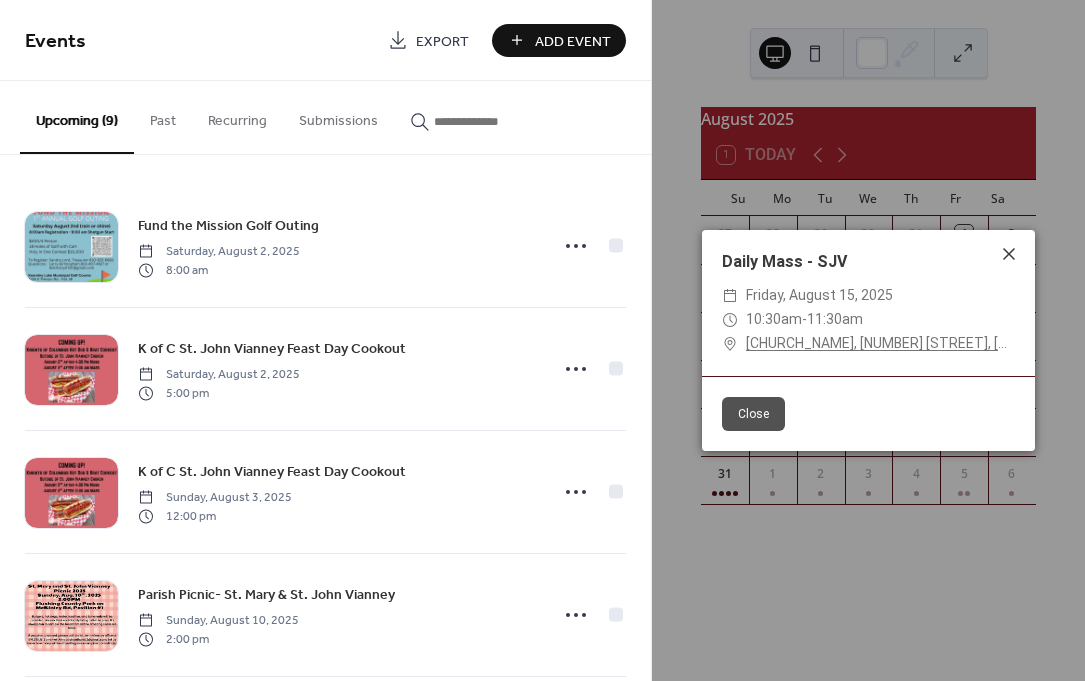 click 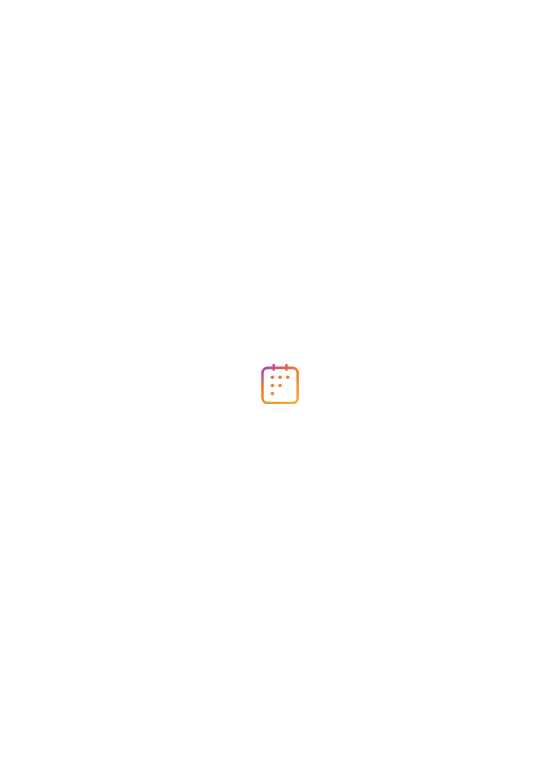scroll, scrollTop: 0, scrollLeft: 0, axis: both 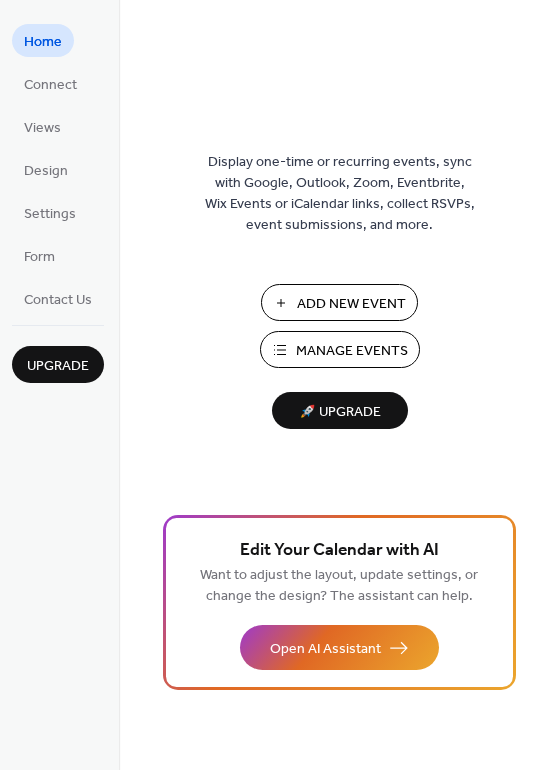 click on "Manage Events" at bounding box center [352, 351] 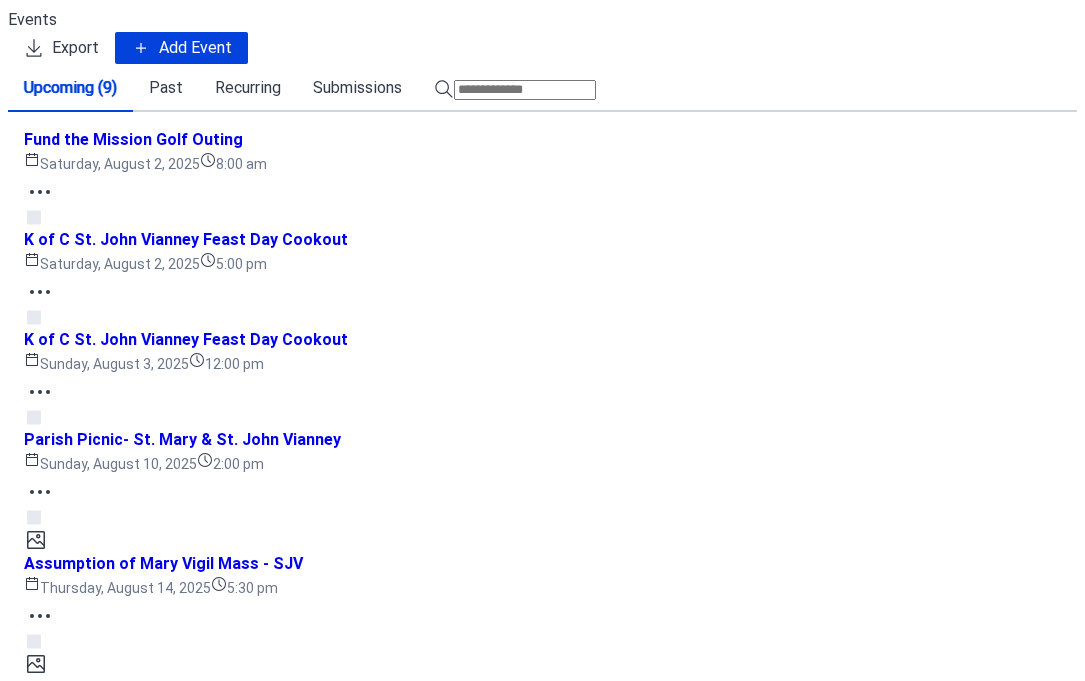 scroll, scrollTop: 0, scrollLeft: 0, axis: both 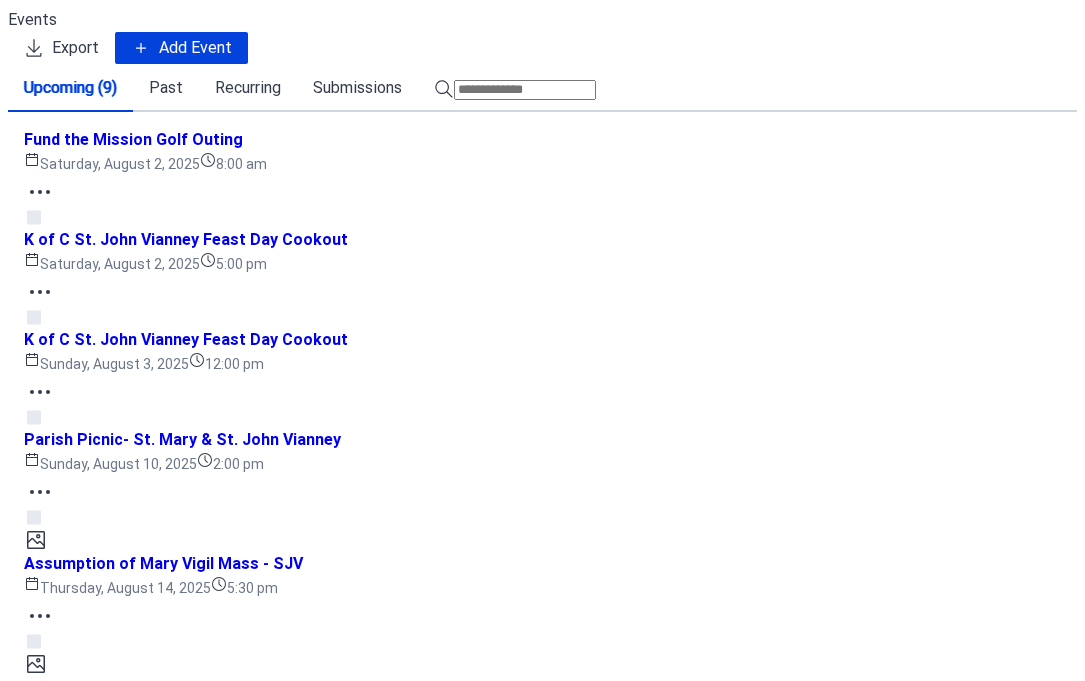 click 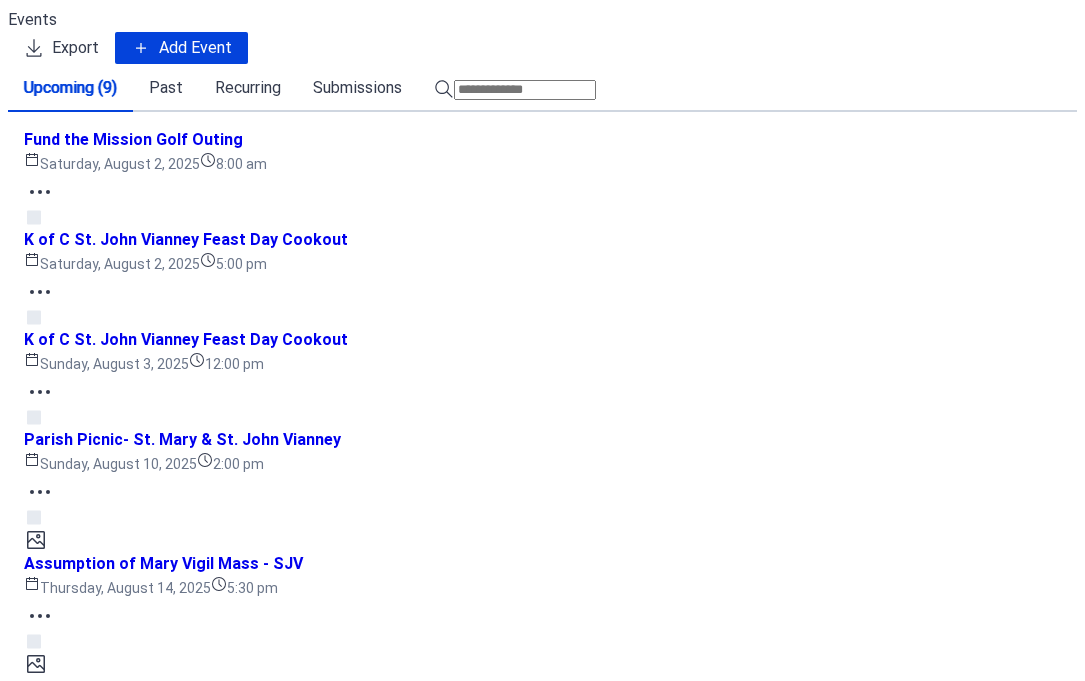 scroll, scrollTop: 600, scrollLeft: 0, axis: vertical 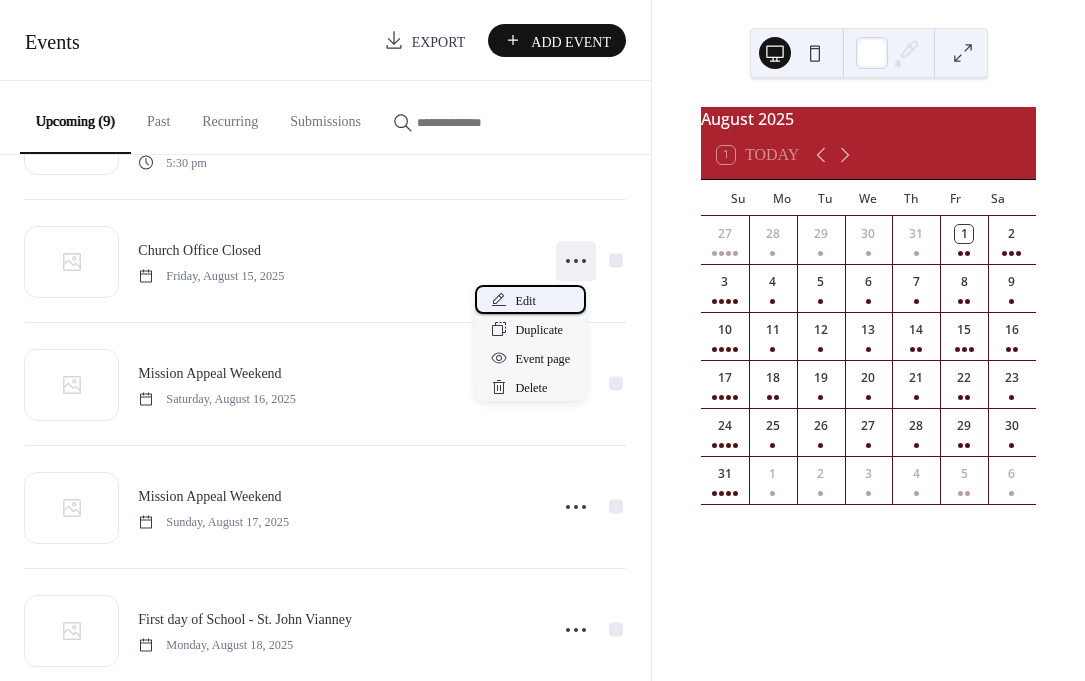 click on "Edit" at bounding box center (525, 301) 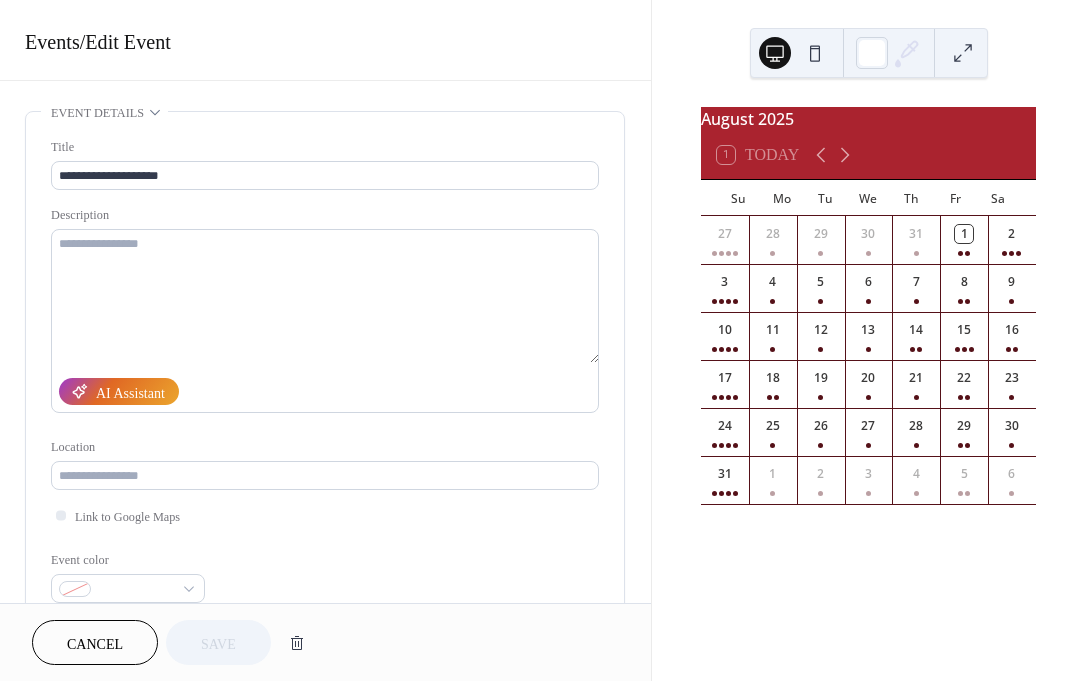 click on "Cancel" at bounding box center (95, 644) 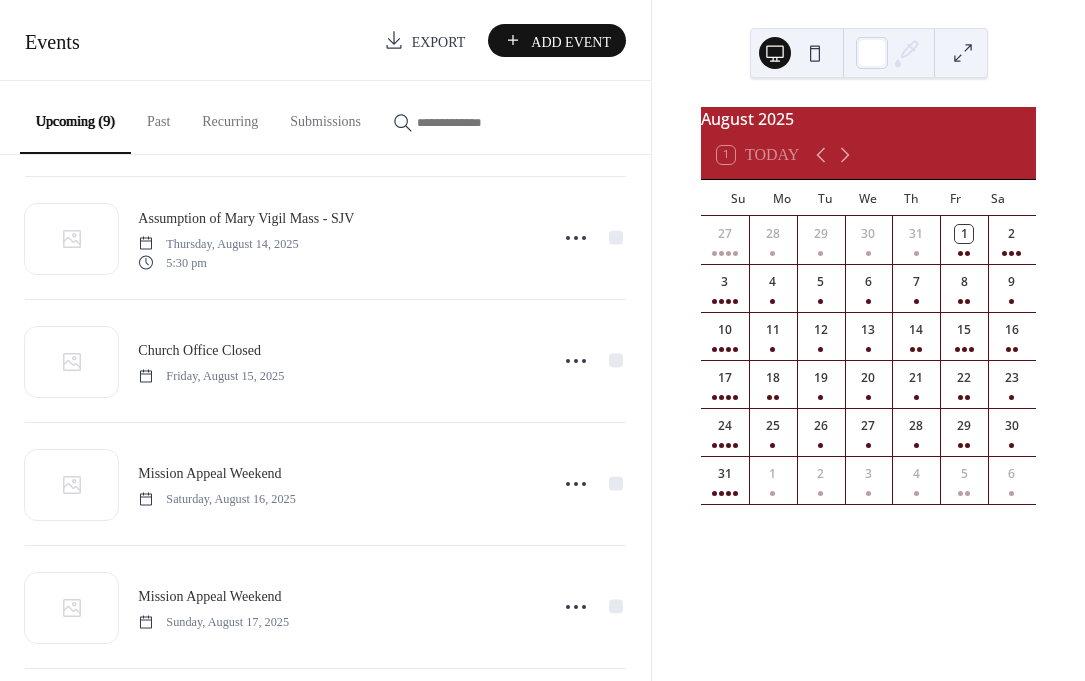 scroll, scrollTop: 0, scrollLeft: 0, axis: both 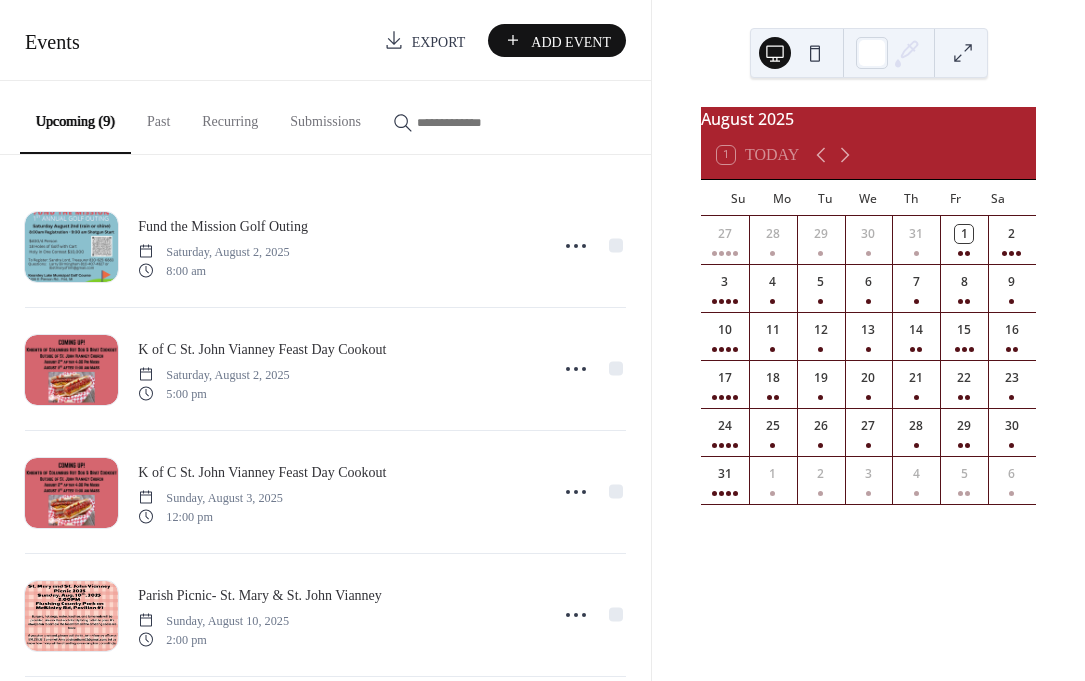 click on "Recurring" at bounding box center [230, 116] 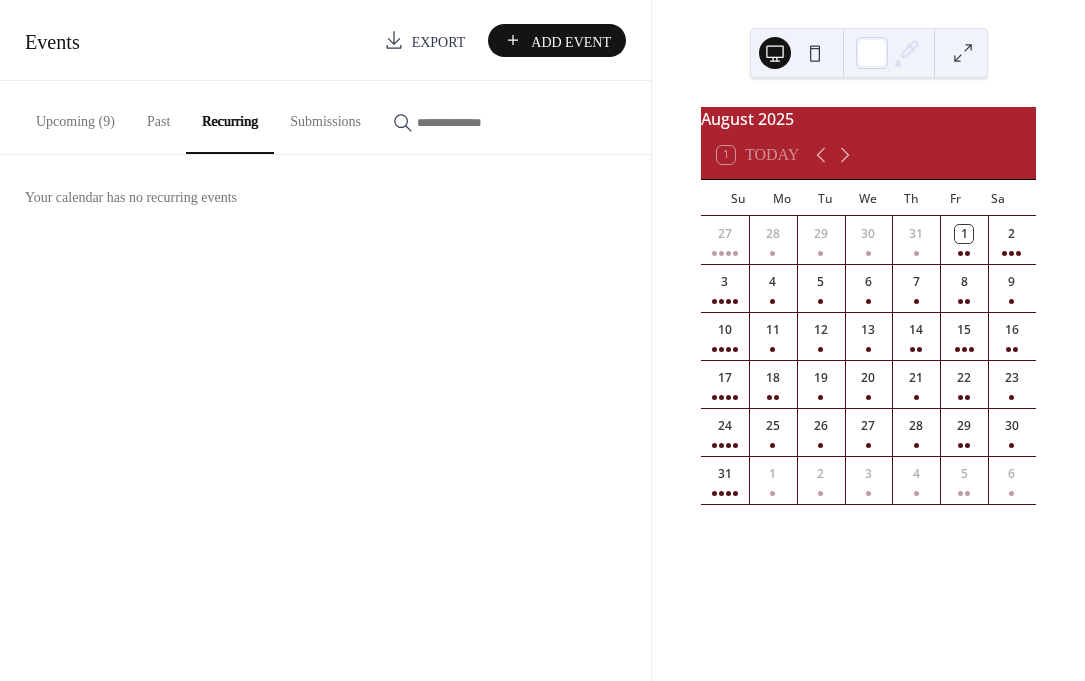 click on "Events Export Add Event Upcoming (9) Past Recurring Submissions Fund the Mission Golf Outing [DAY], [MONTH] [DAY], [YEAR] [TIME] K of C [CHURCH_NAME] Feast Day Cookout [DAY], [MONTH] [DAY], [YEAR] [TIME] K of C [CHURCH_NAME] Feast Day Cookout [DAY], [MONTH] [DAY], [YEAR] [TIME] Parish Picnic- [CHURCH_NAME] [CHURCH_NAME] [DAY], [MONTH] [DAY], [YEAR] [TIME] Assumption of Mary Vigil Mass - [CHURCH_NAME] [DAY], [MONTH] [DAY], [YEAR] [TIME] Church Office Closed [DAY], [MONTH] [DAY], [YEAR] Mission Appeal Weekend [DAY], [MONTH] [DAY], [YEAR] Mission Appeal Weekend [DAY], [MONTH] [DAY], [YEAR] First day of School - [CHURCH_NAME] [DAY], [MONTH] [DAY], [YEAR] Your calendar has no recurring events Cancel" at bounding box center (325, 340) 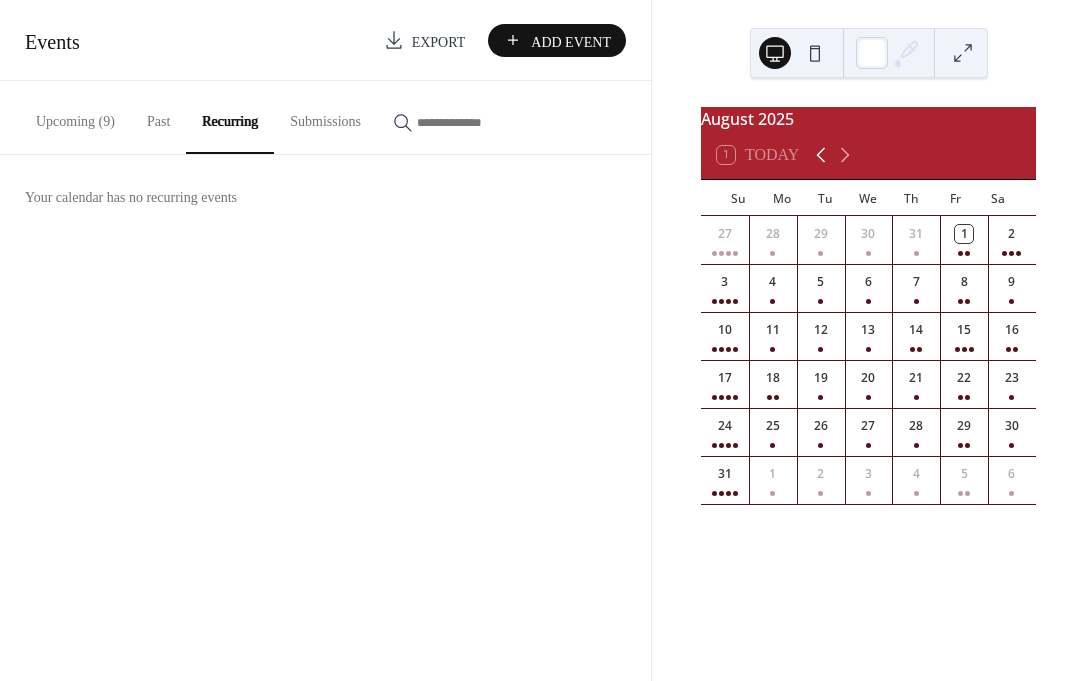 click 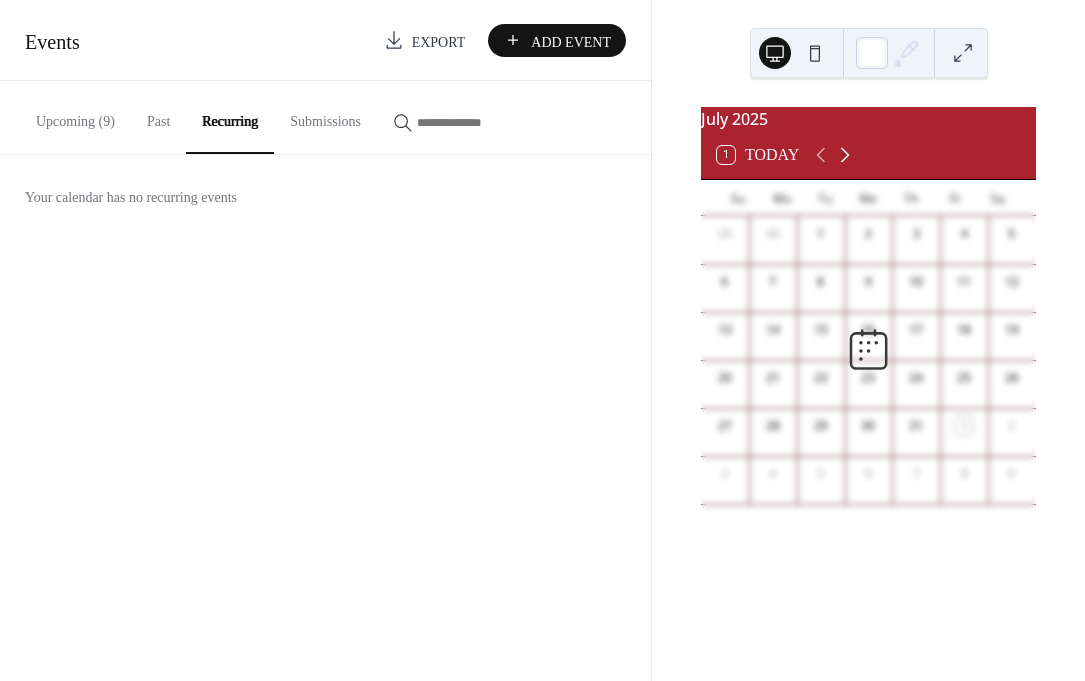 click 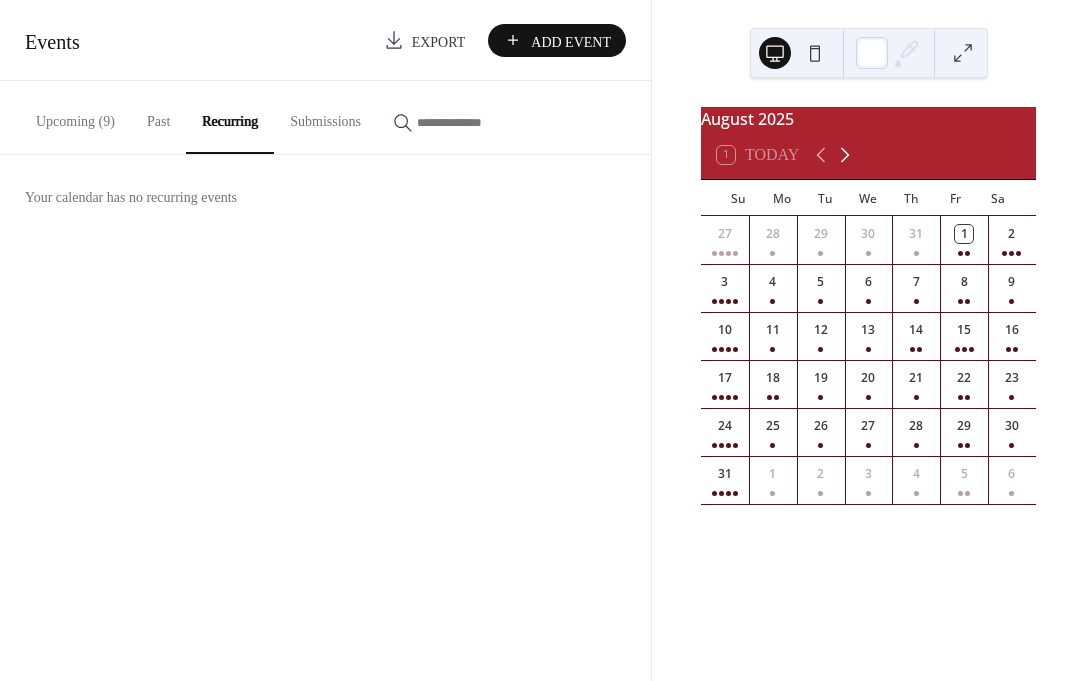 click 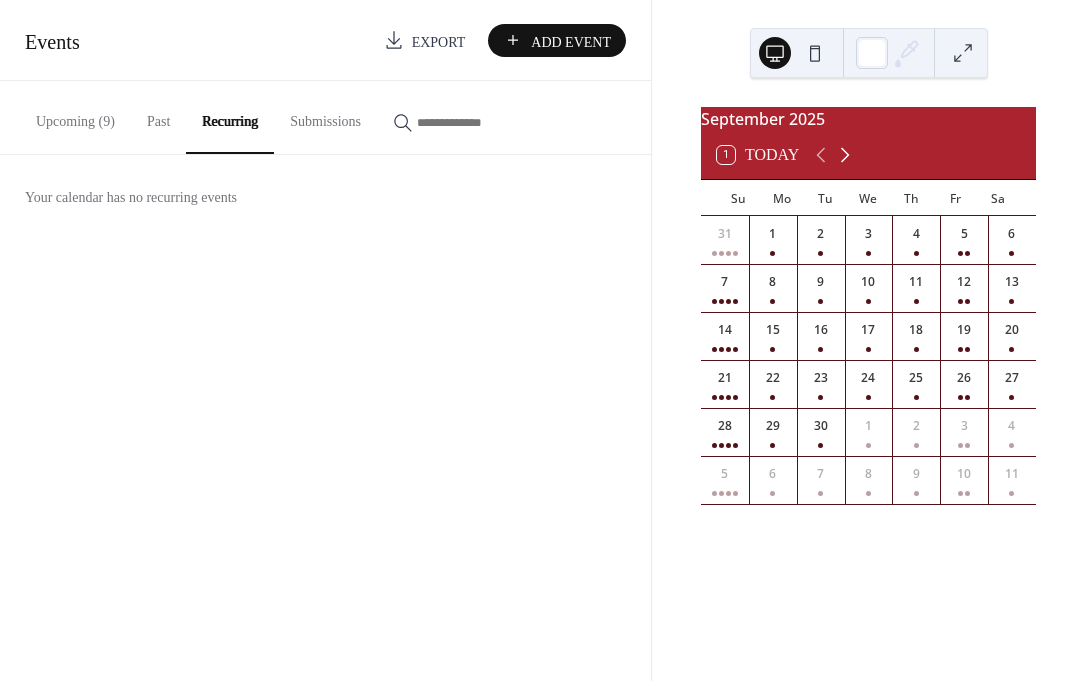 click 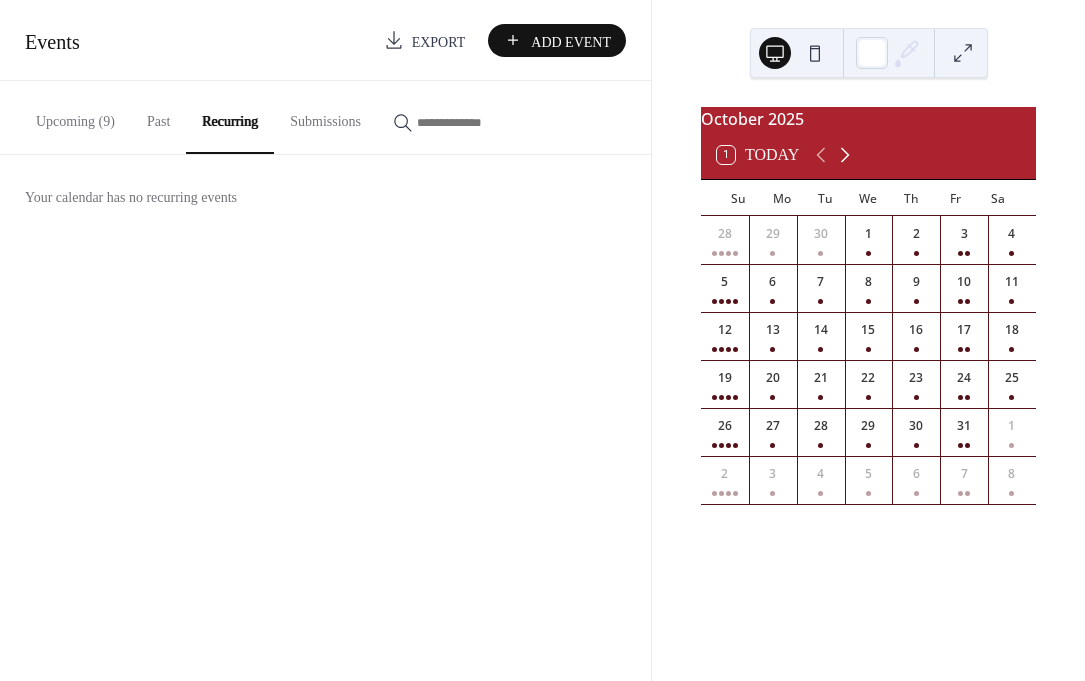 click 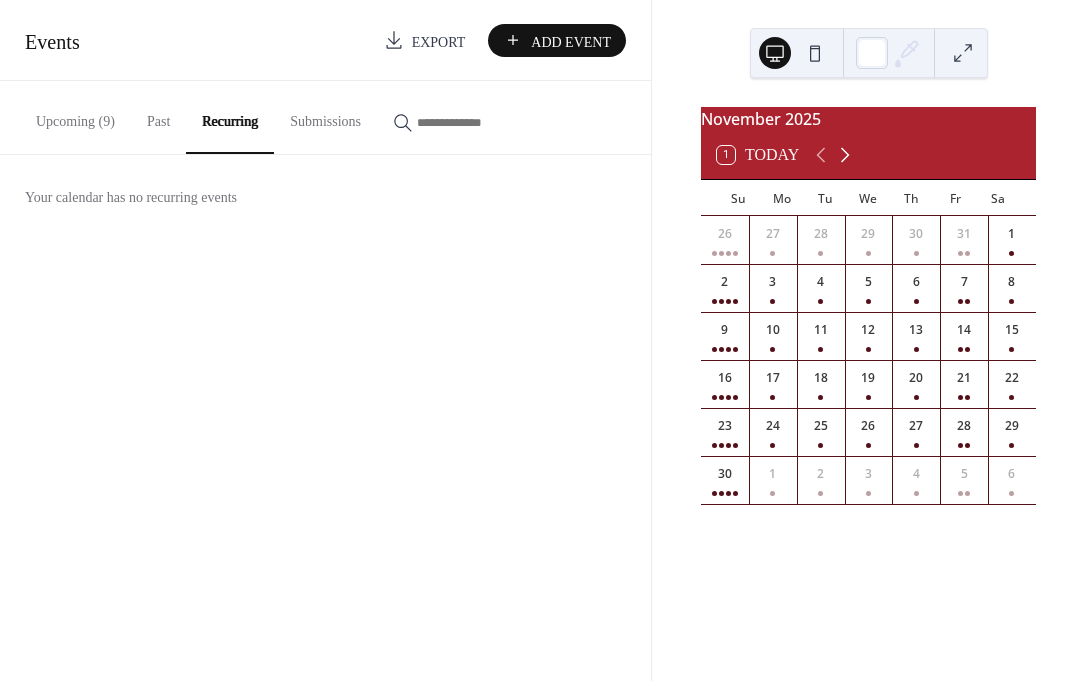 click 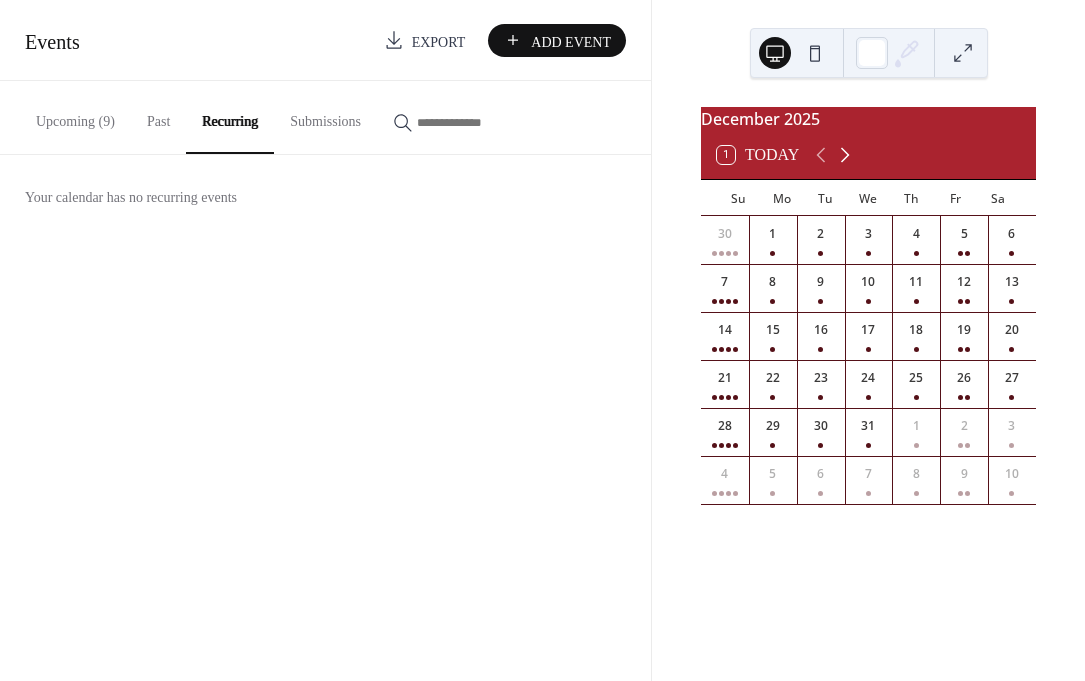 click 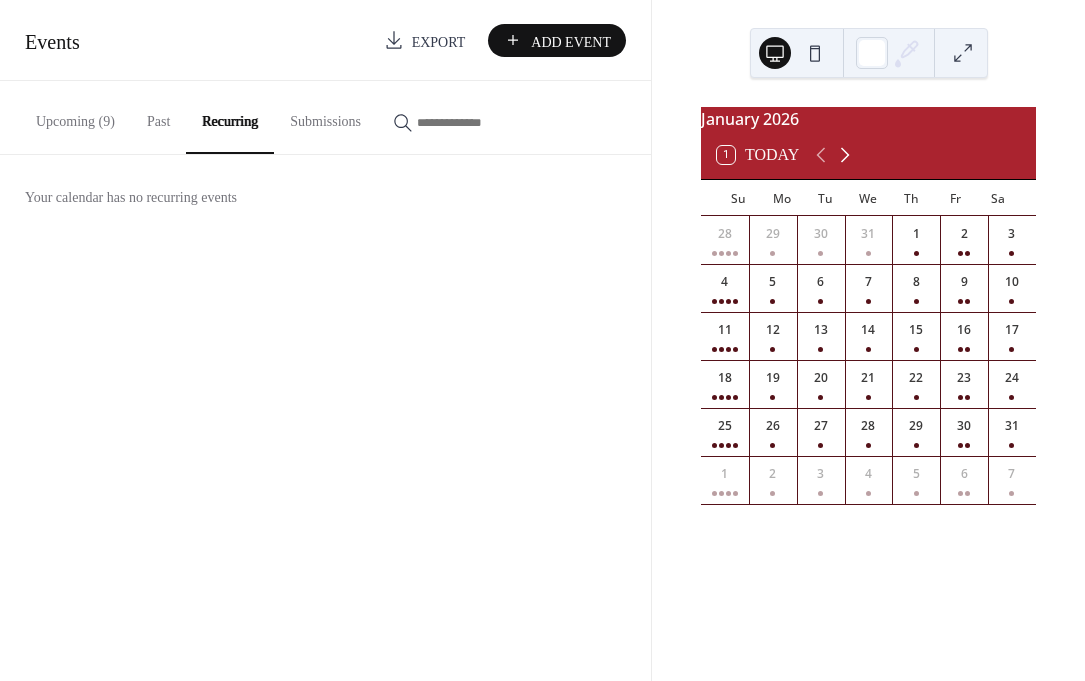 click 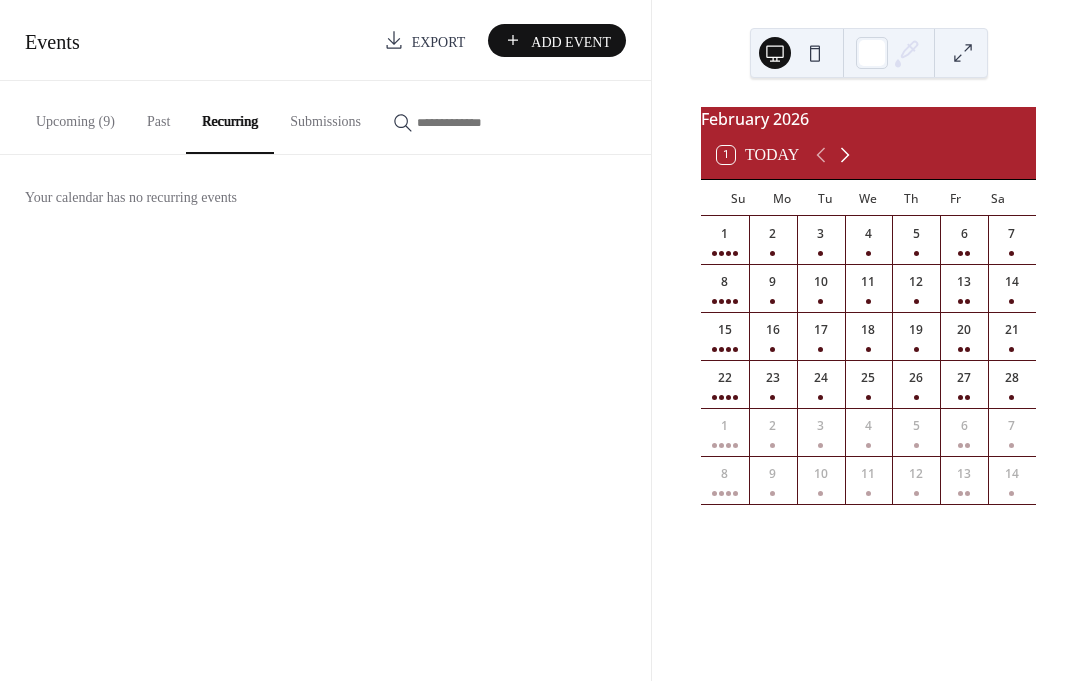 click 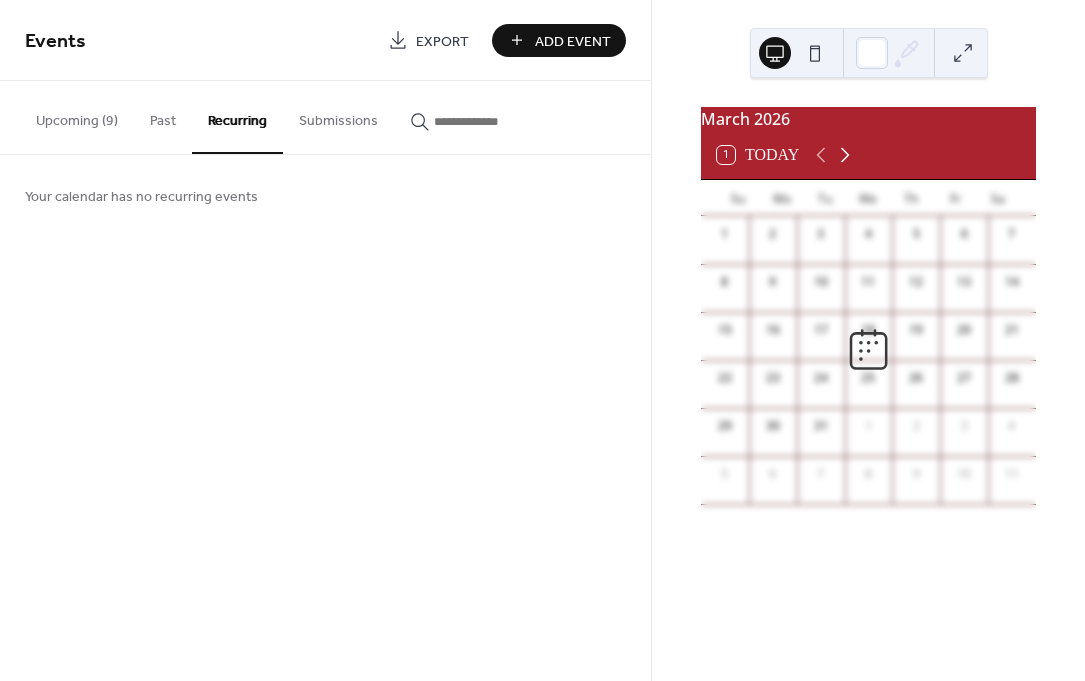 click 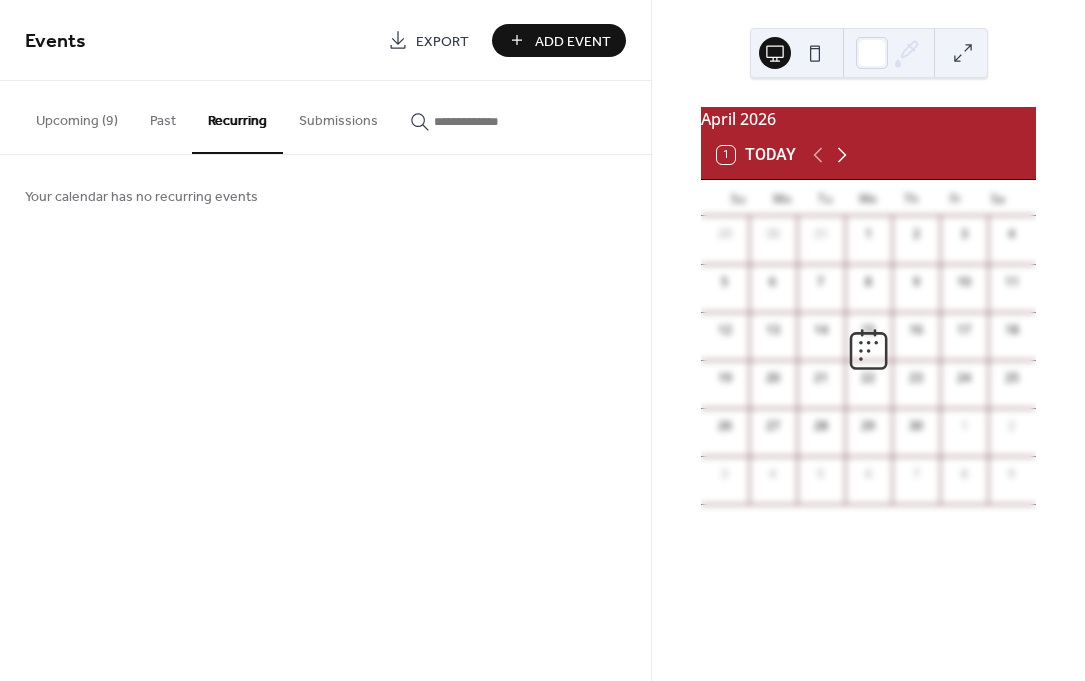 click 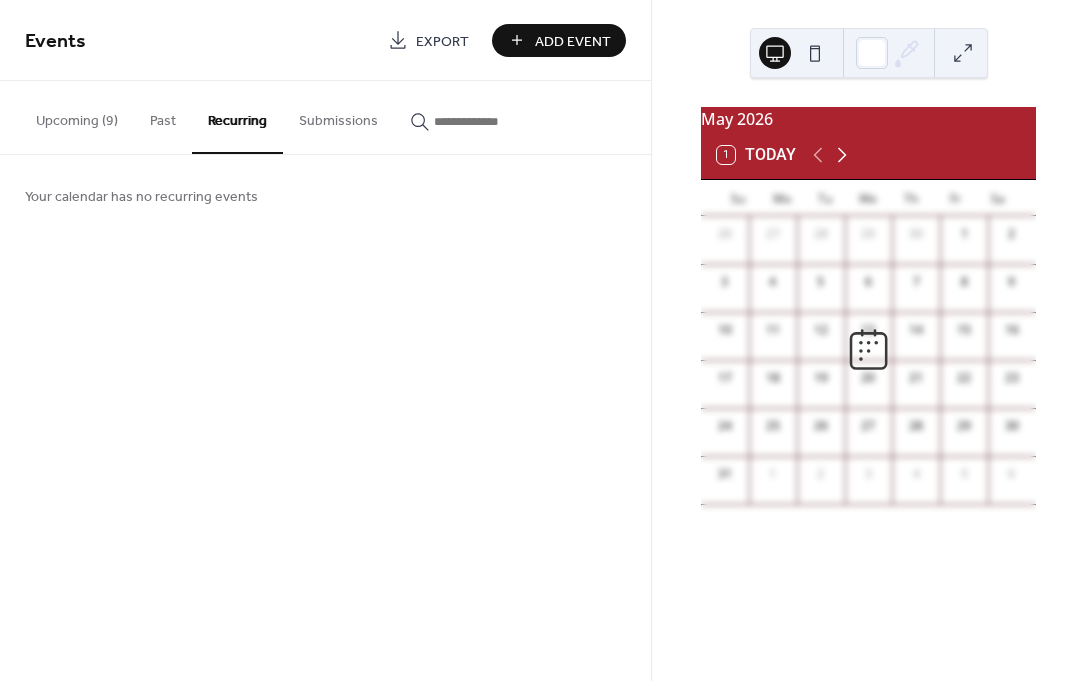 click 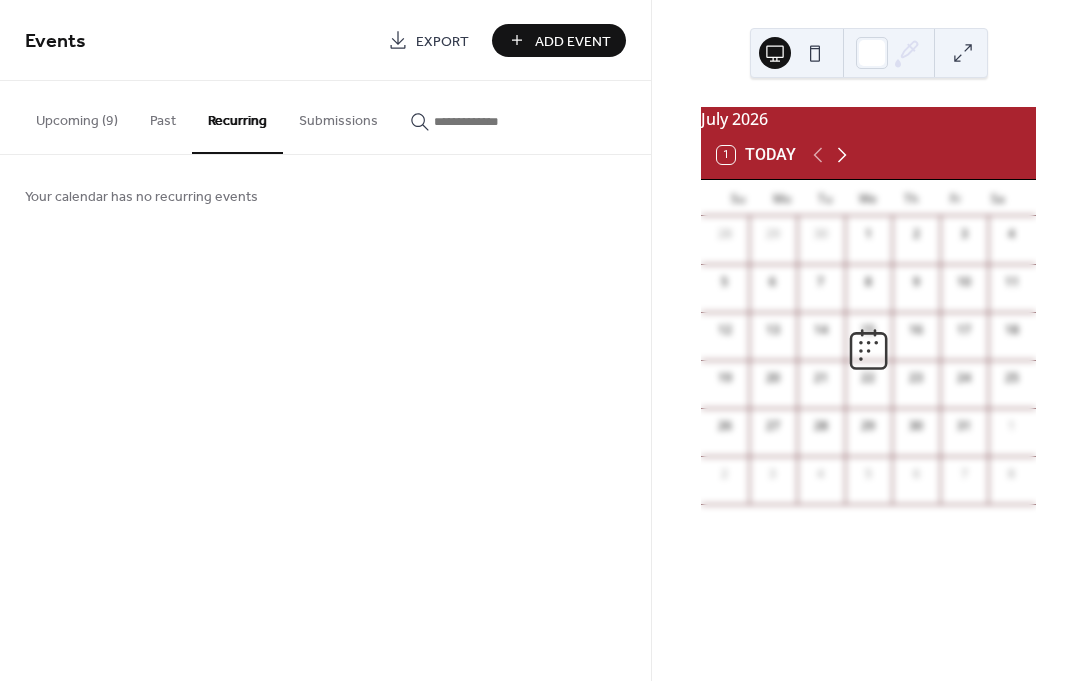 click 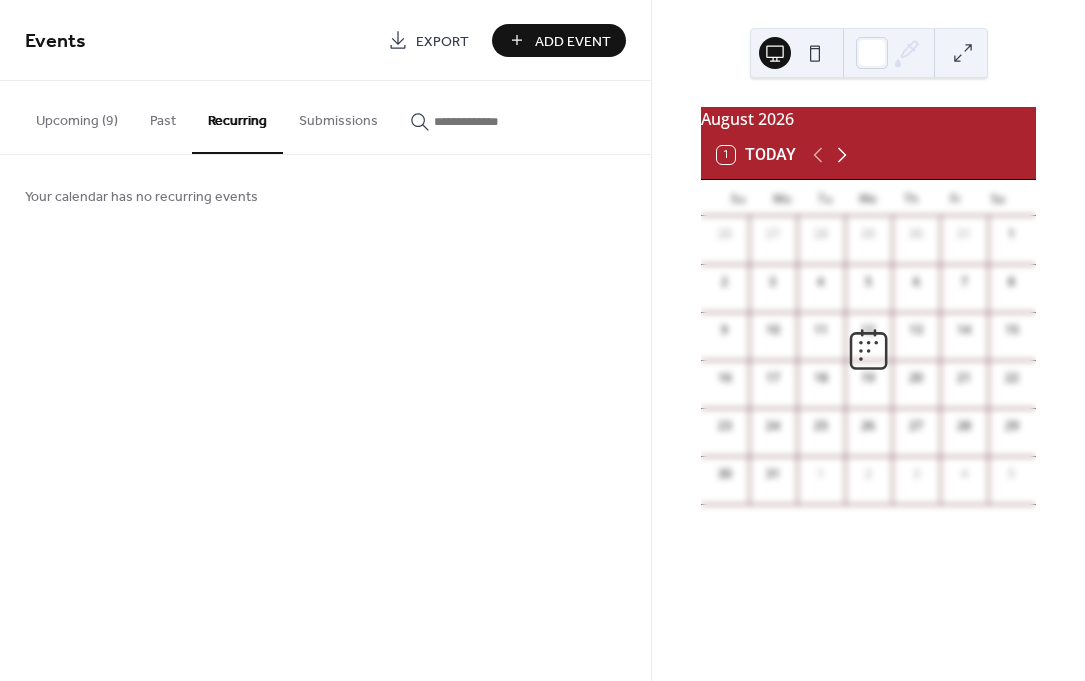 click 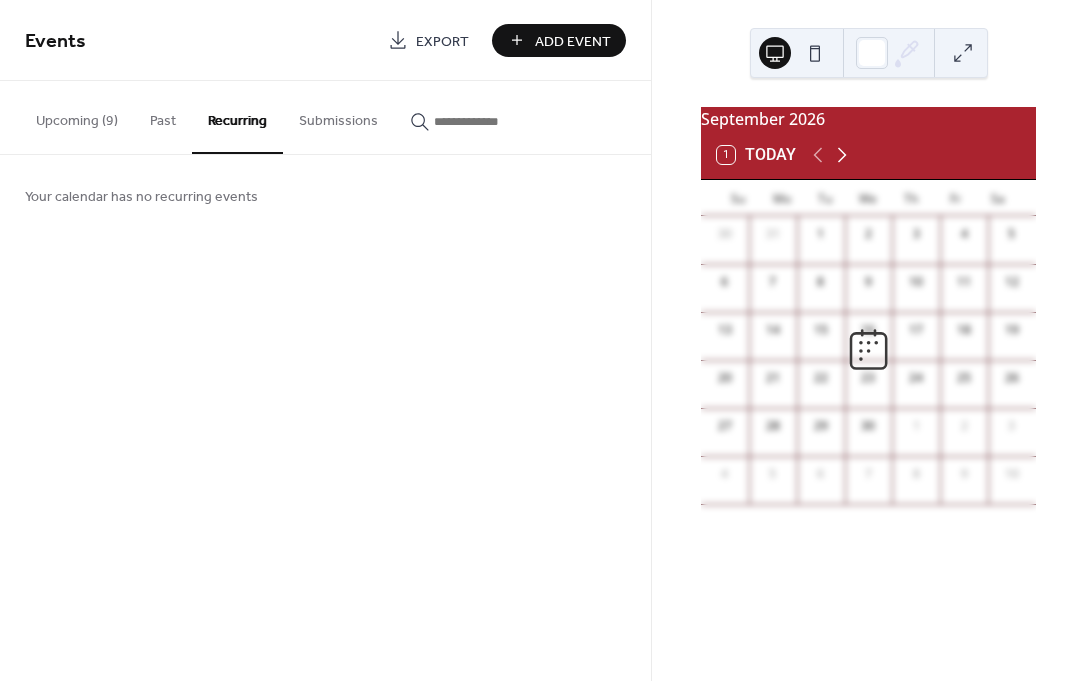 click 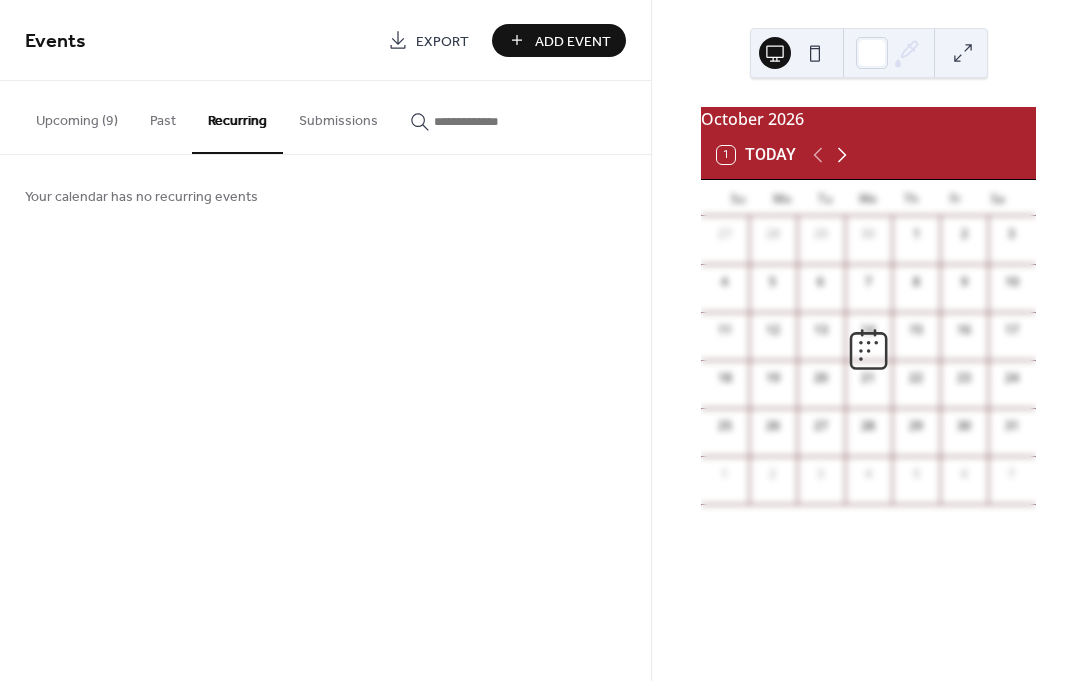 click 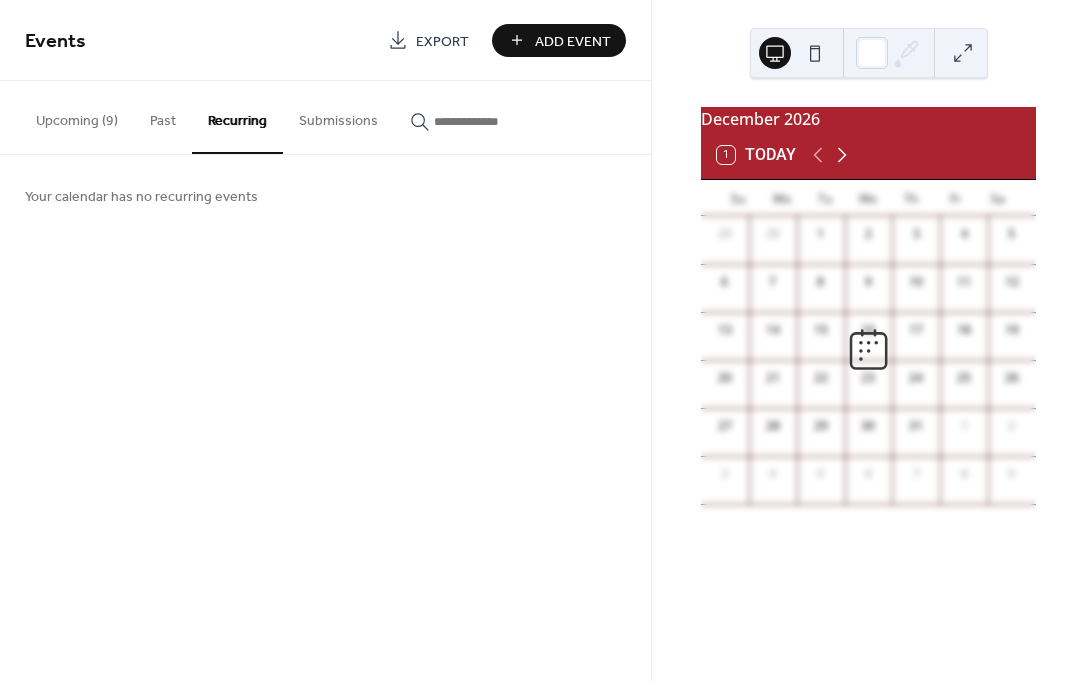 click 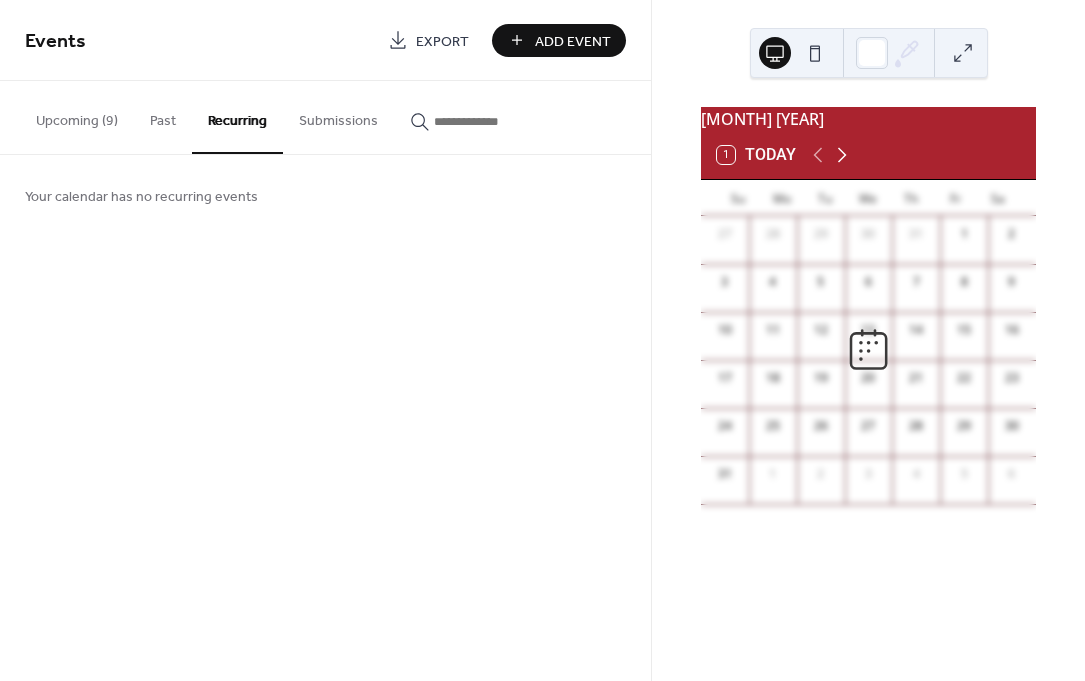 click 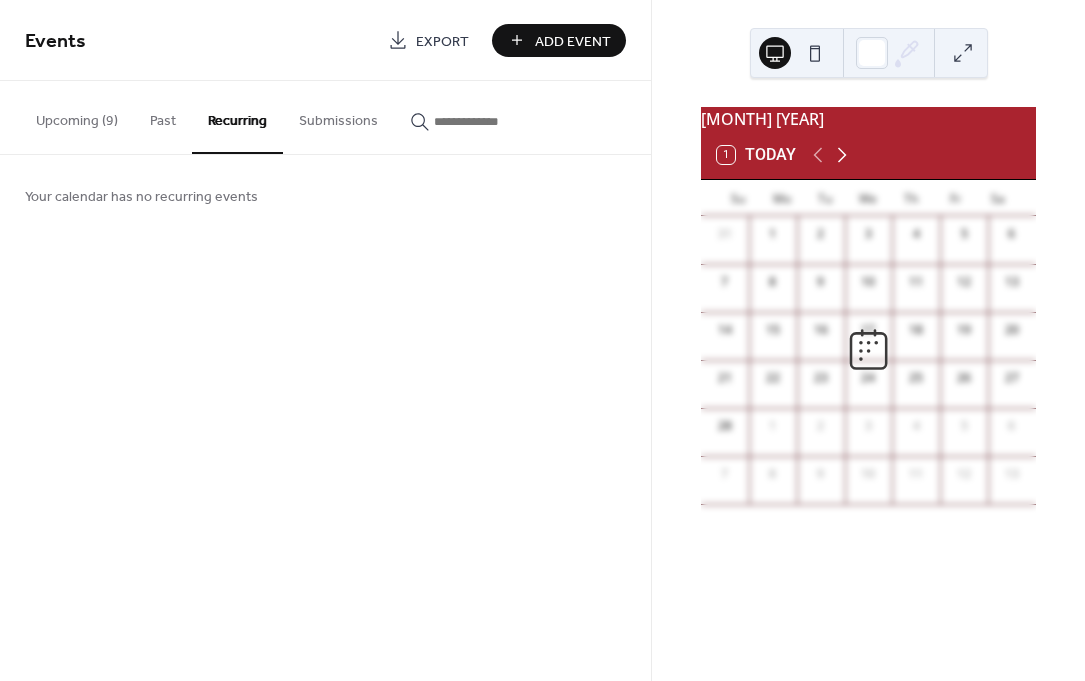 click 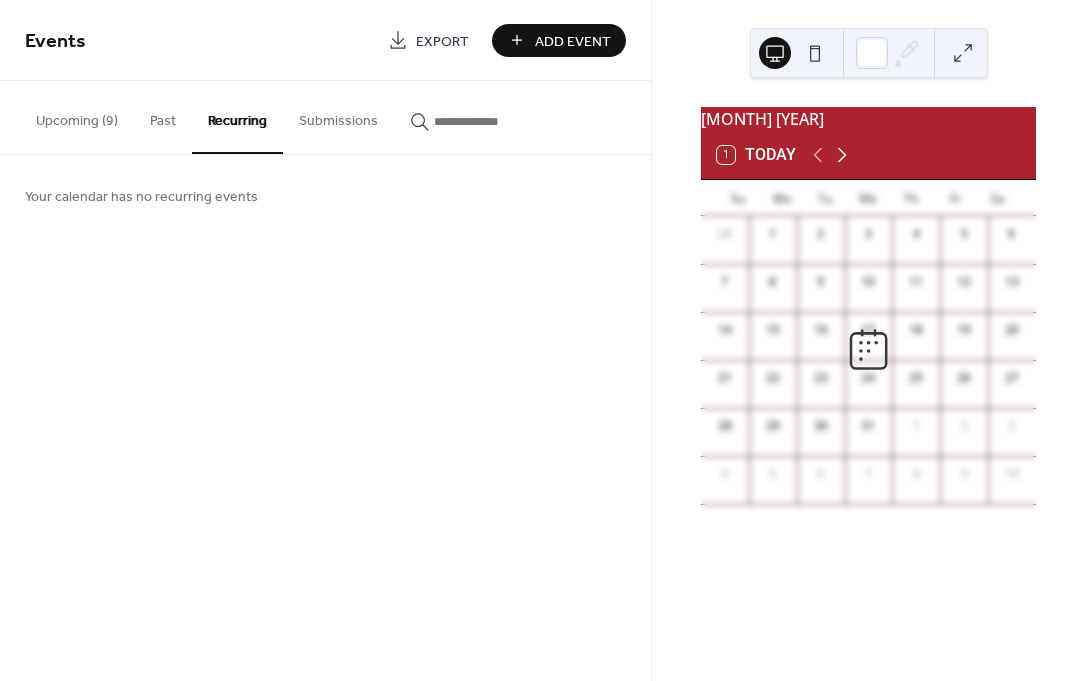 click 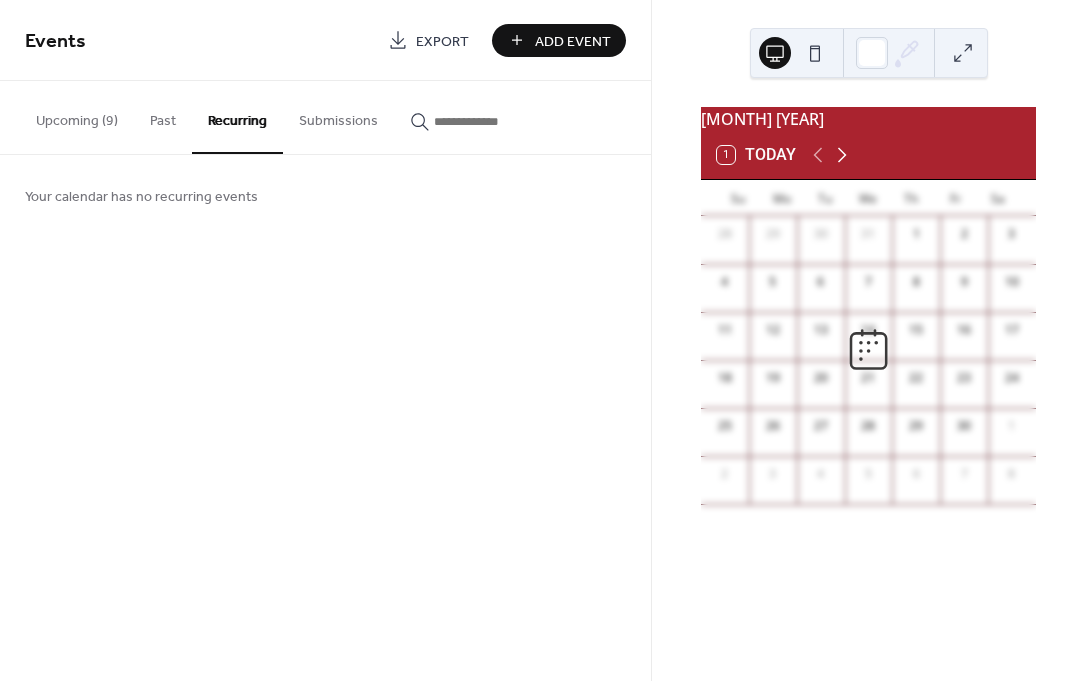 click 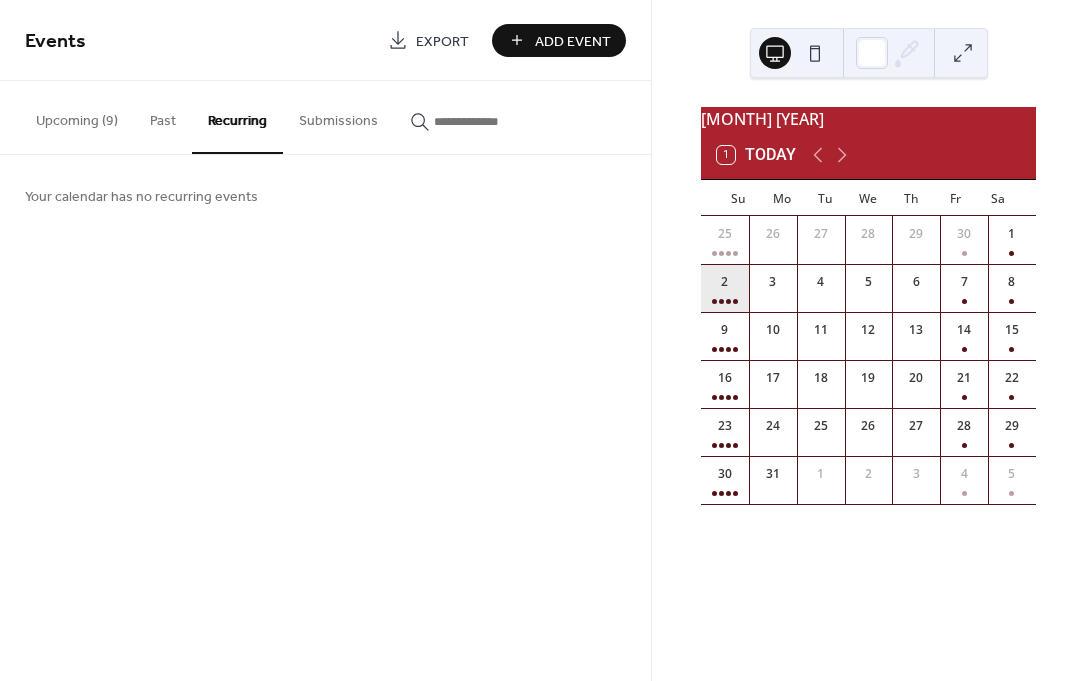 click on "2" at bounding box center (725, 288) 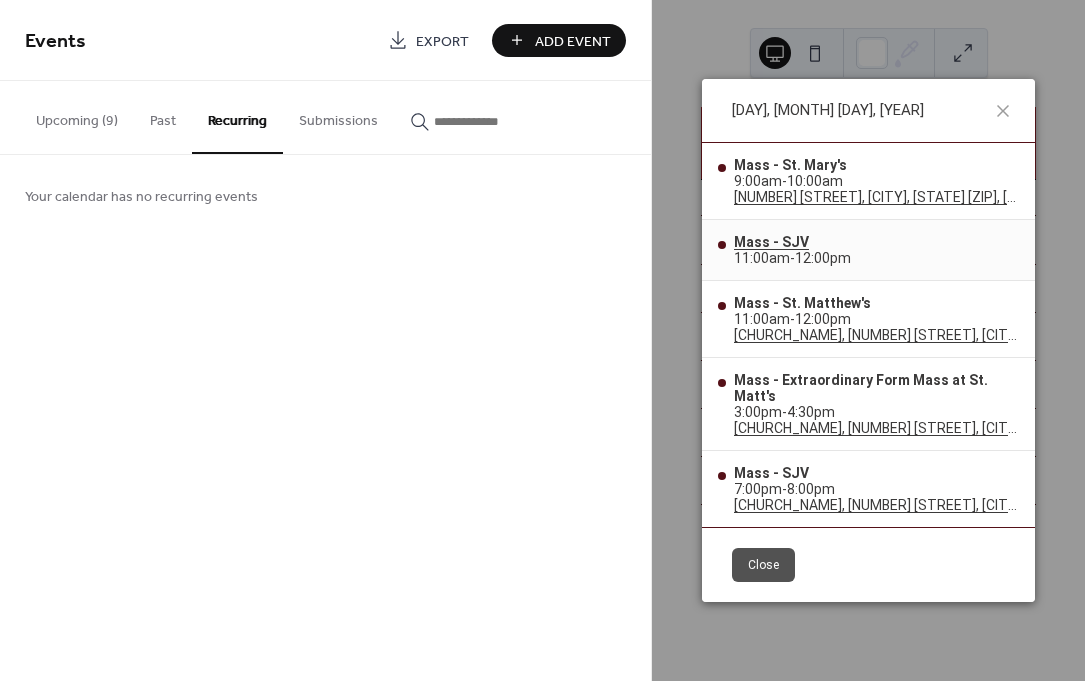 click on "Mass - SJV" at bounding box center [792, 242] 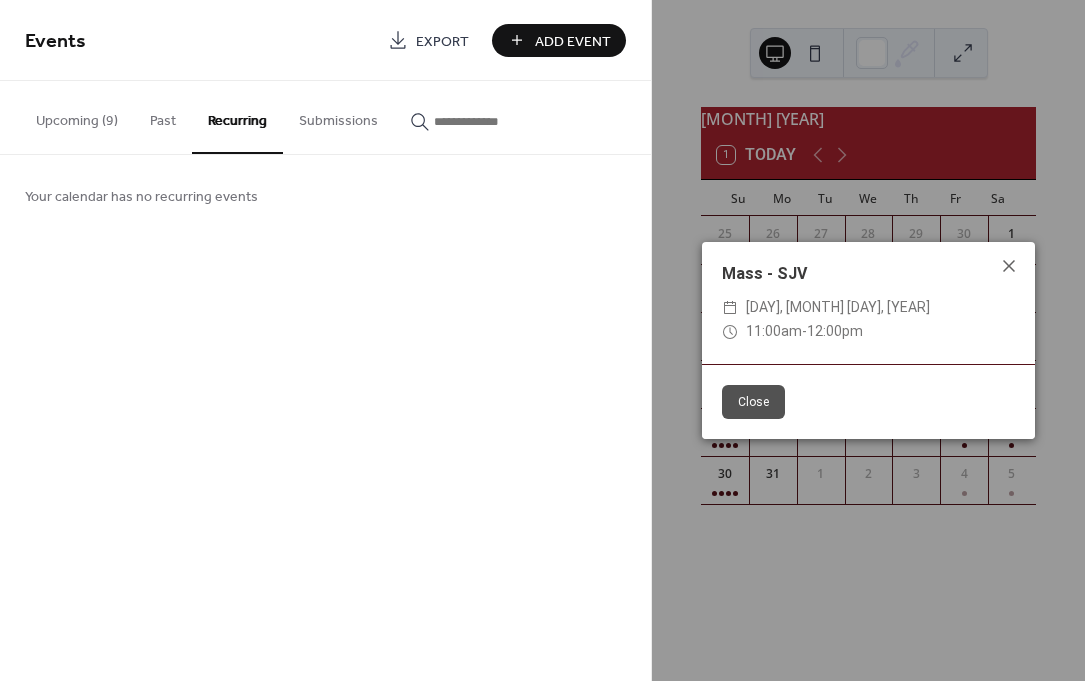 click on "Recurring" at bounding box center [237, 117] 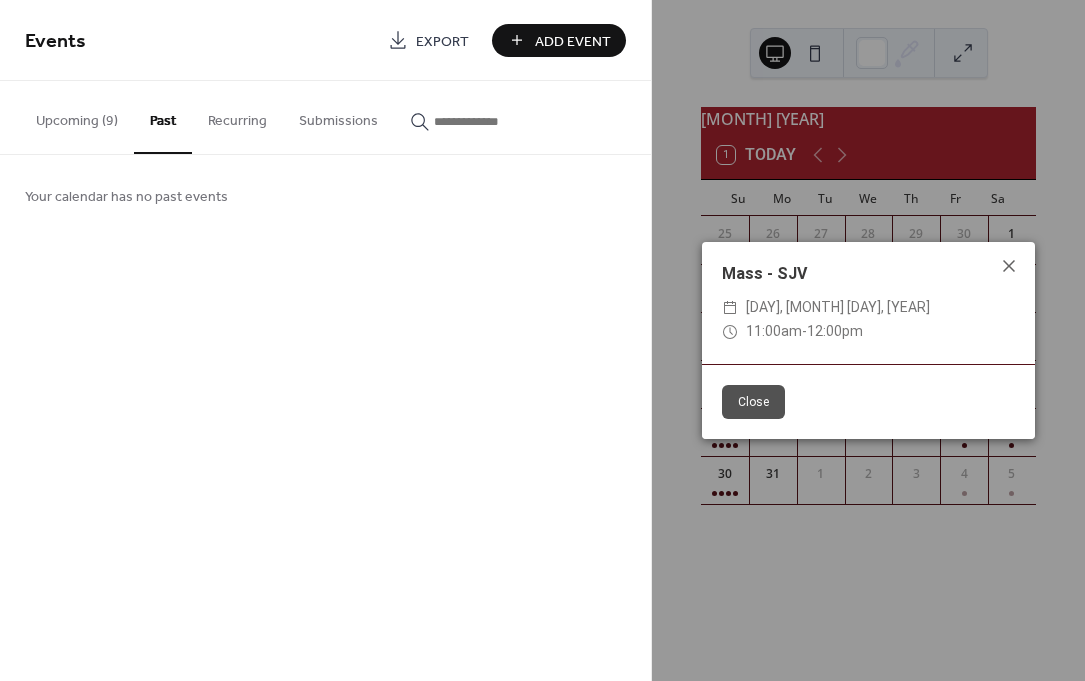 click on "Your calendar has no past events" at bounding box center [325, 195] 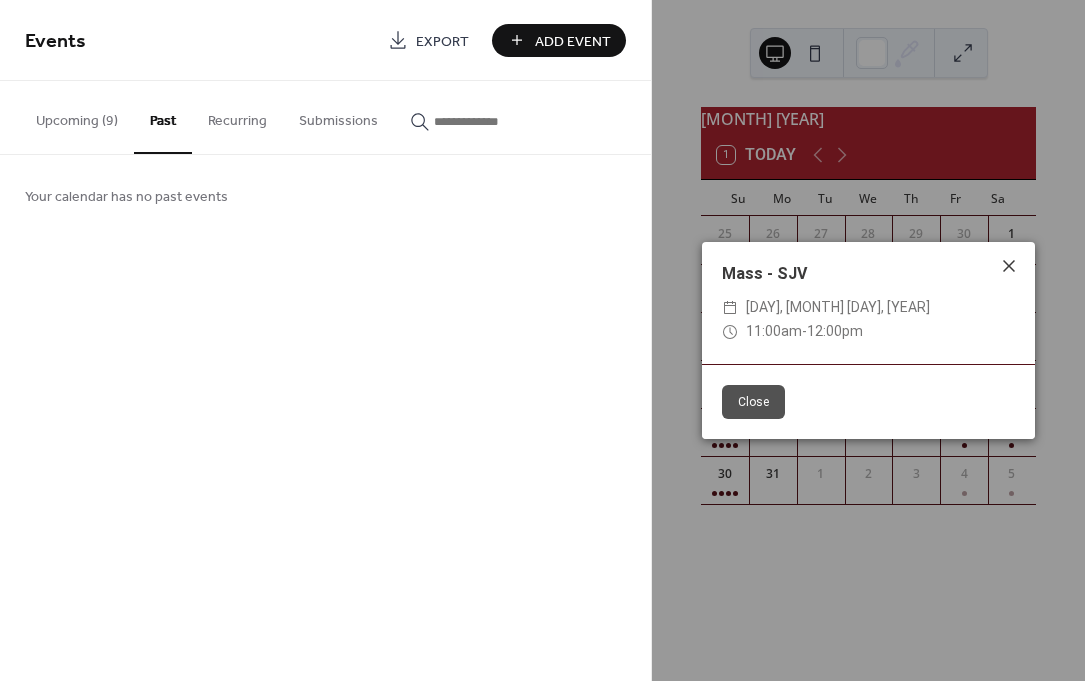 click 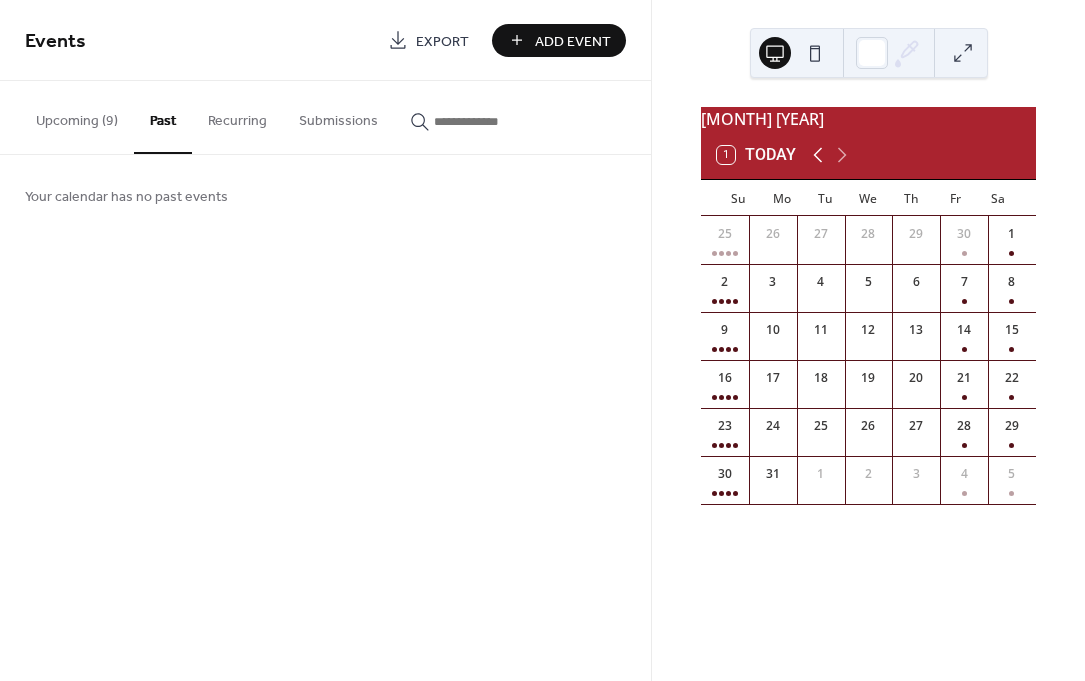 click 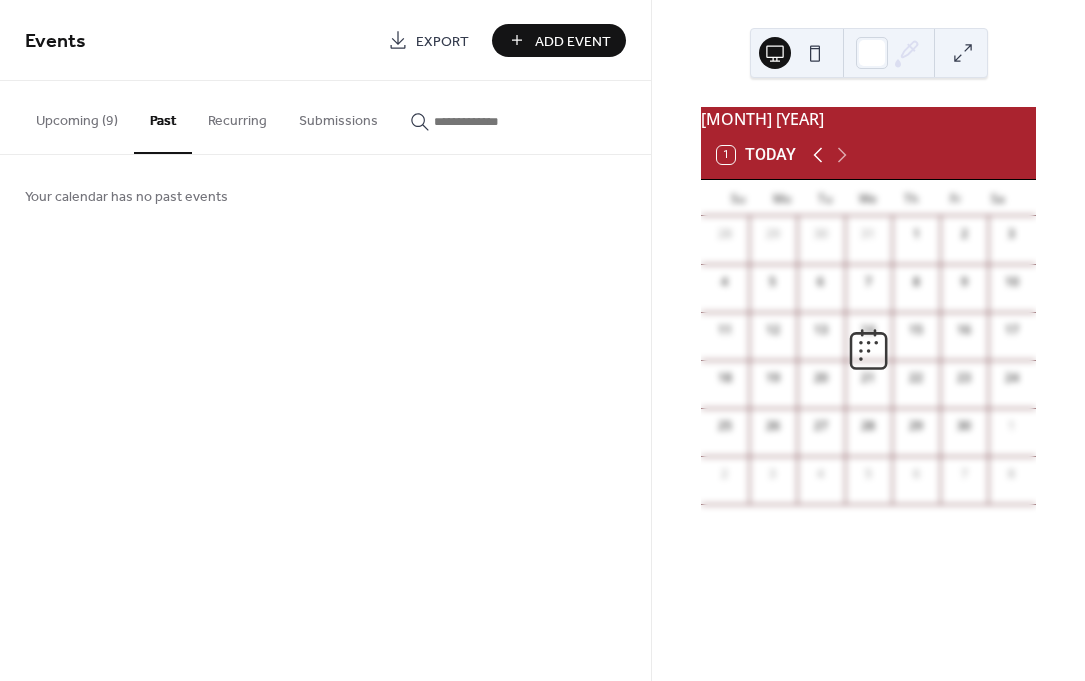 click 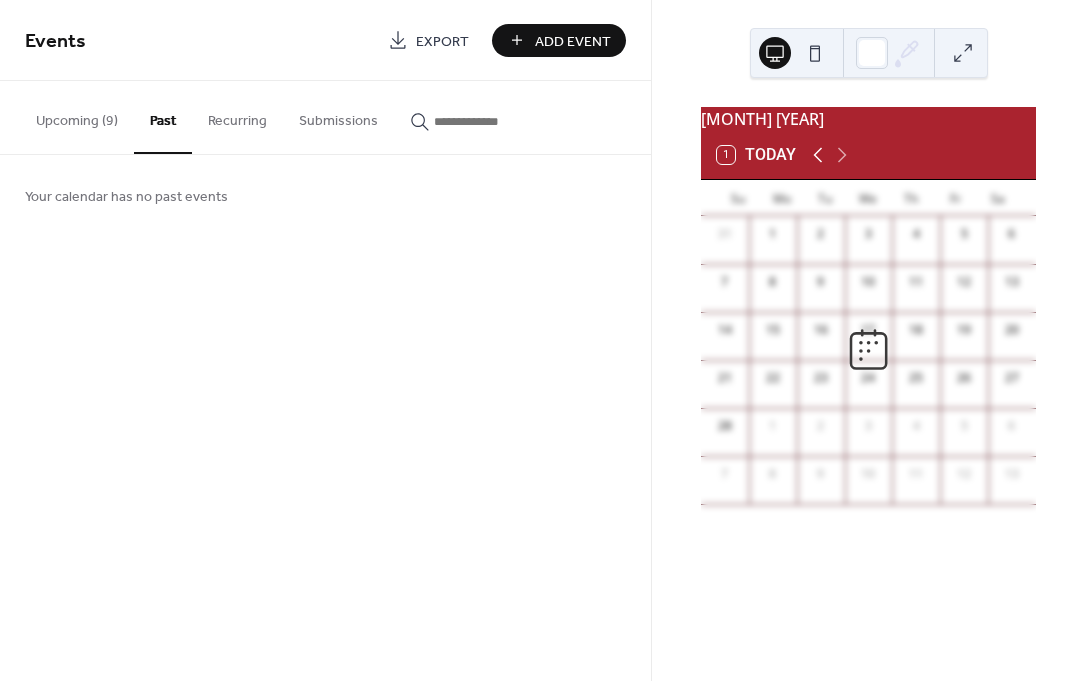 click 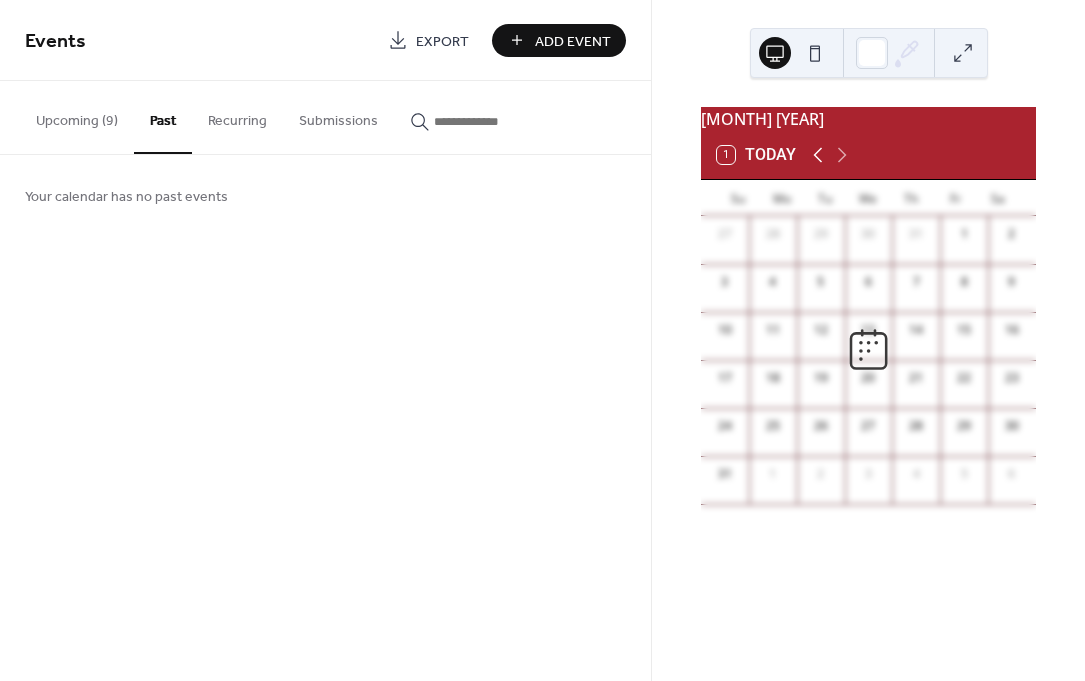 click 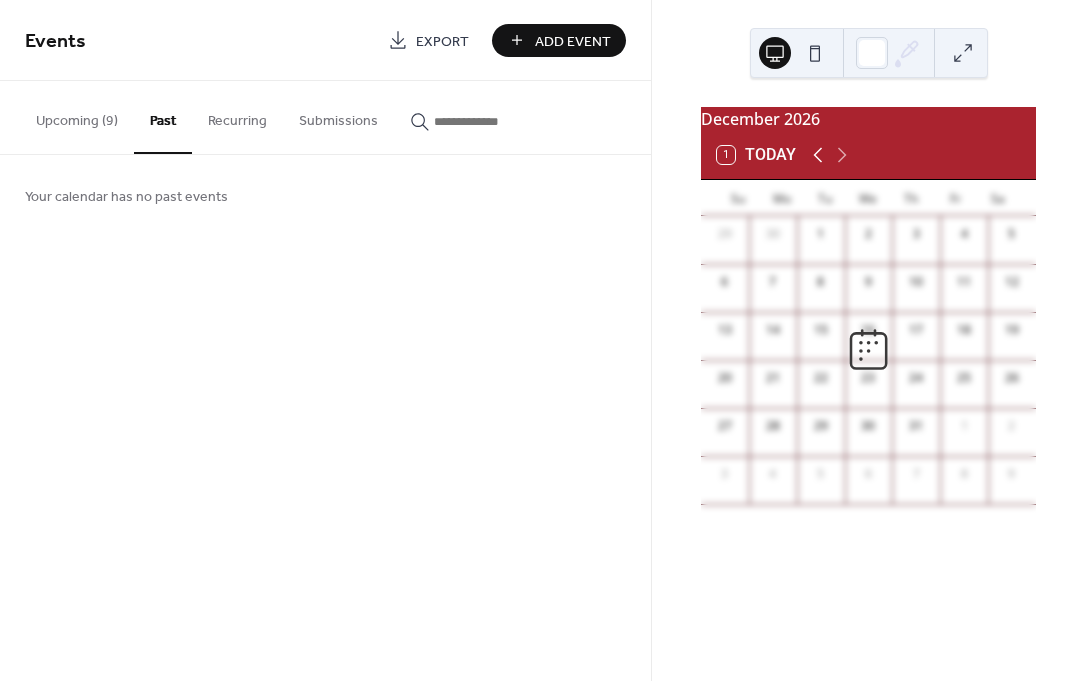 click 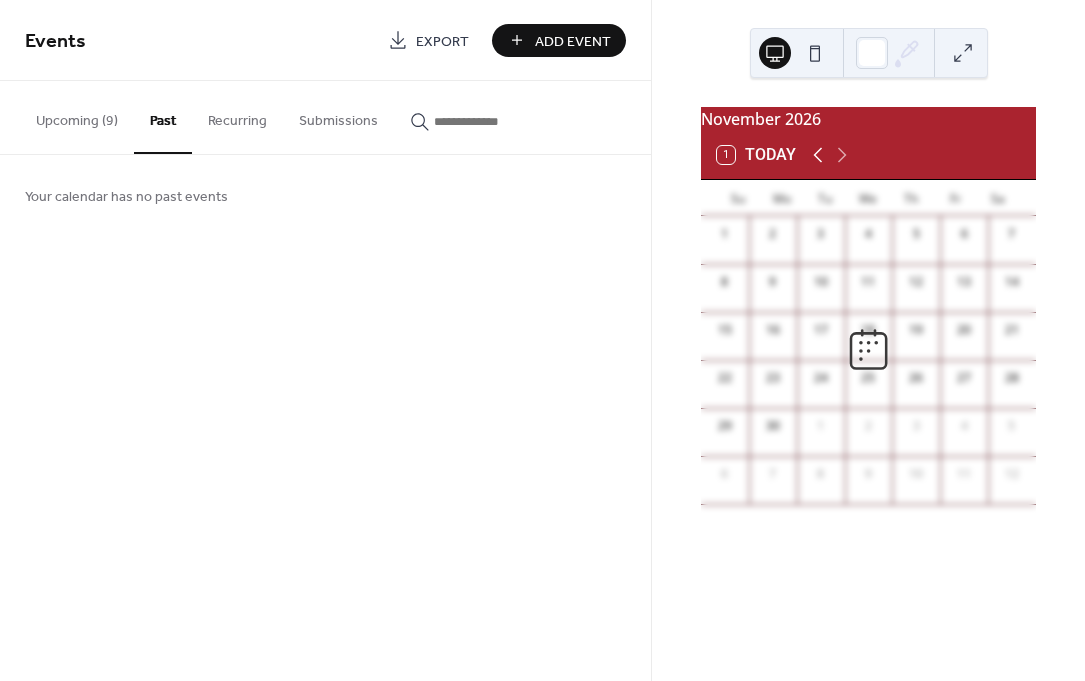 click 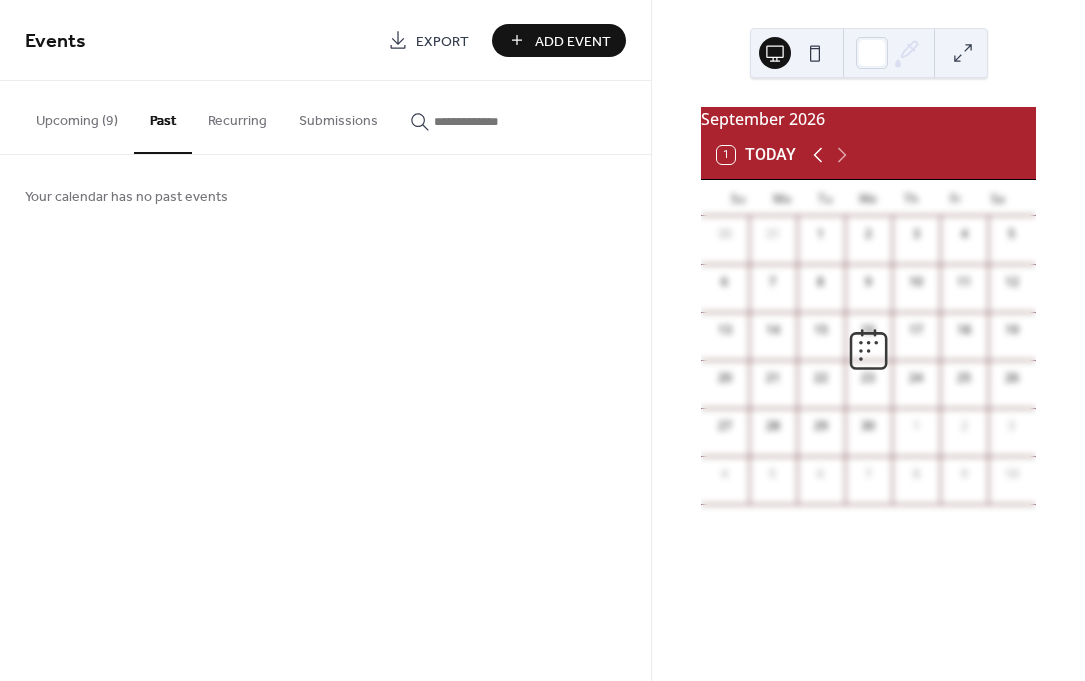 click 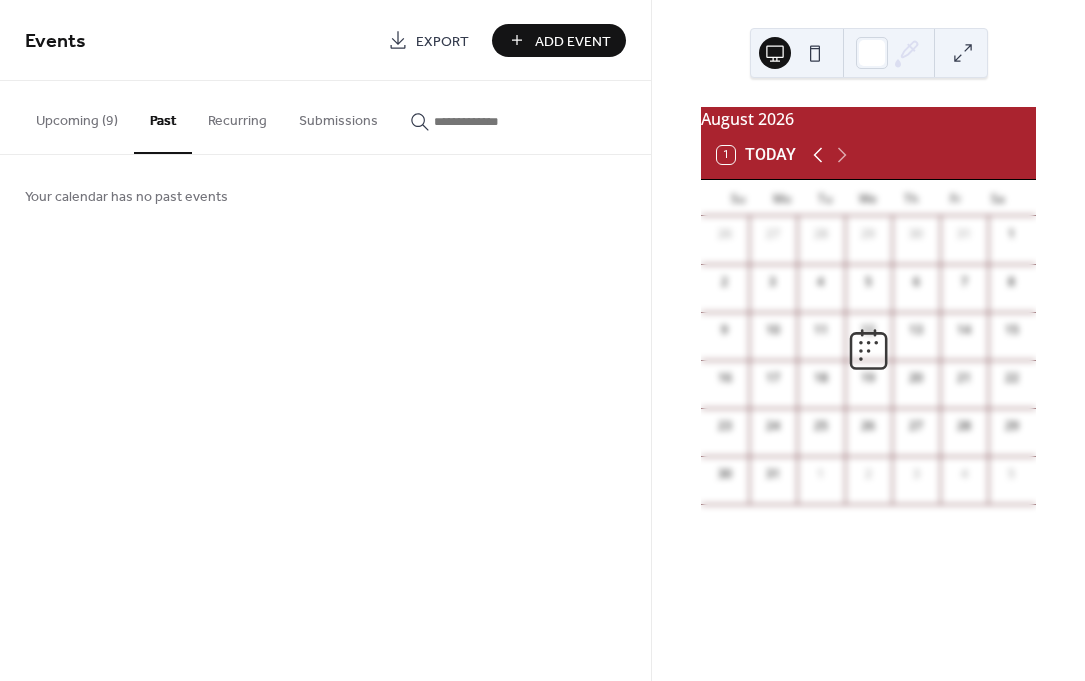 click 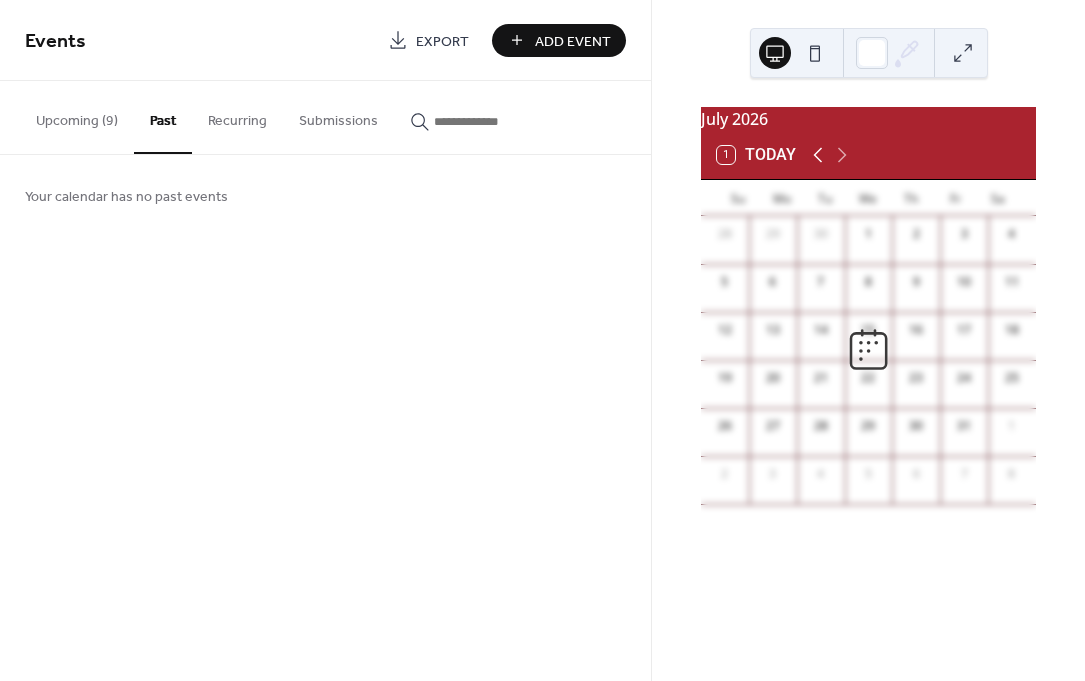 click 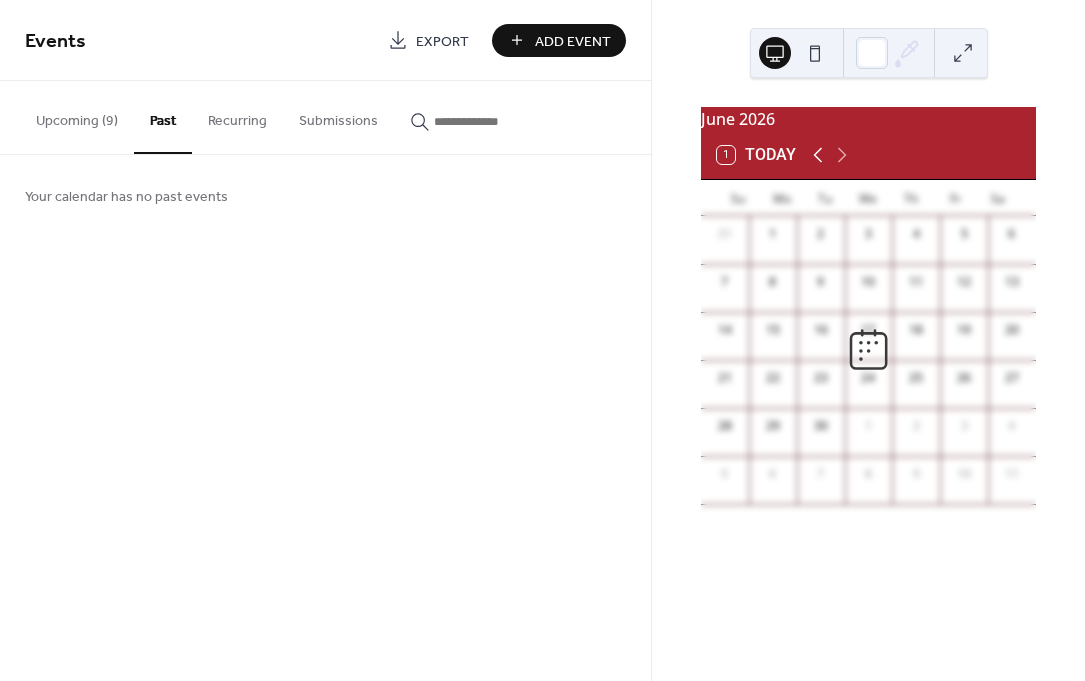 click 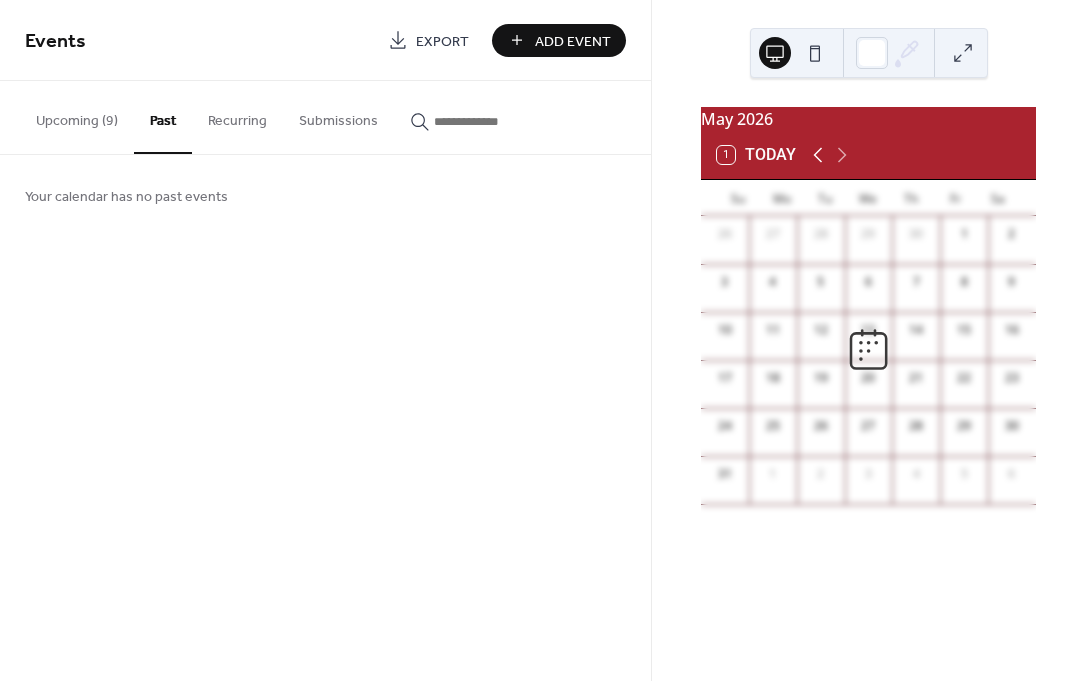 click 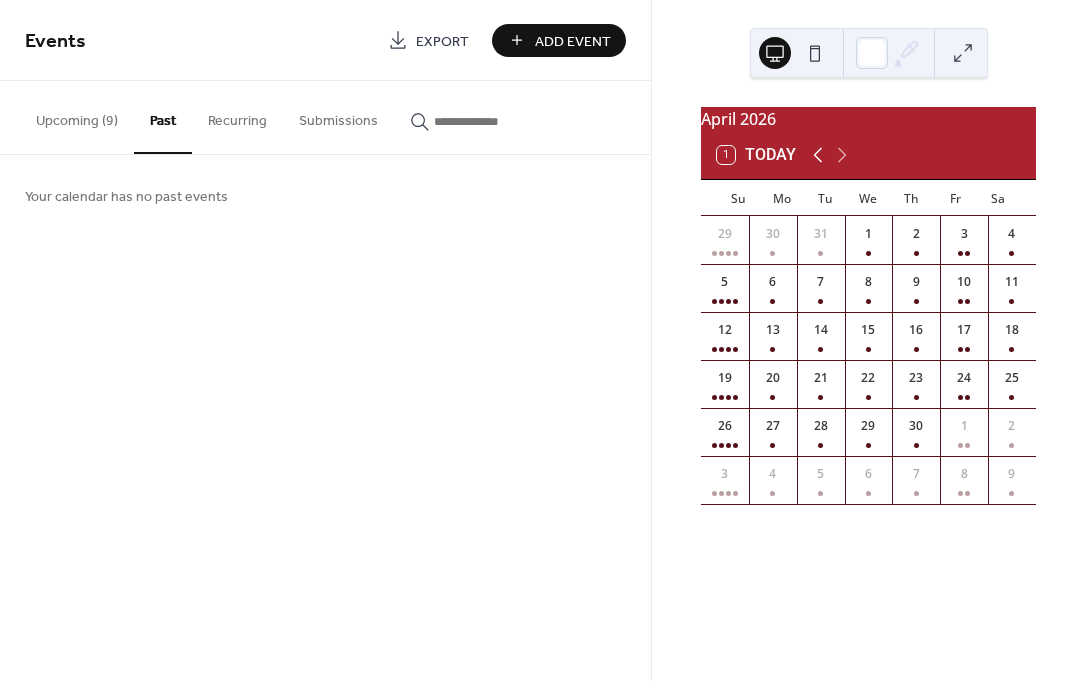 click 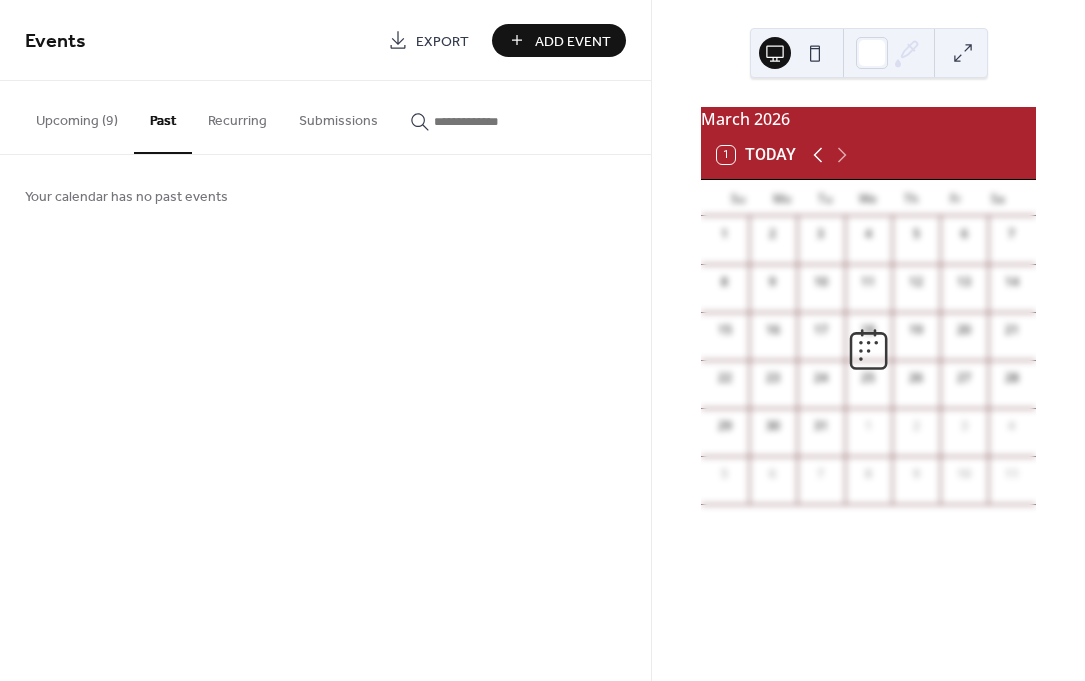 click 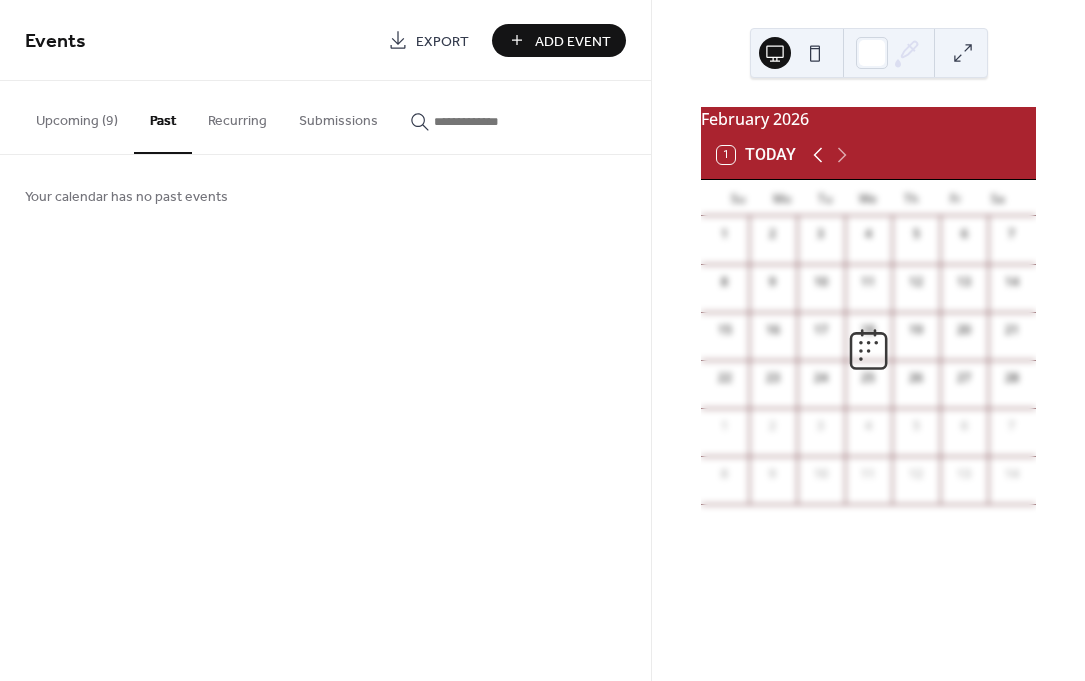 click 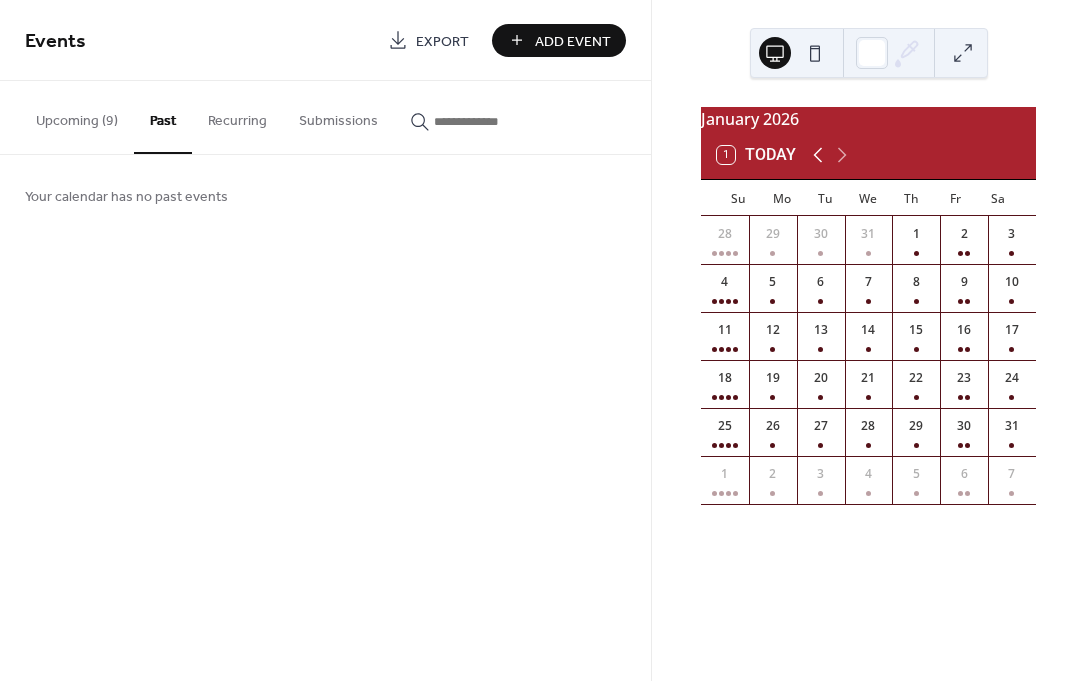 click 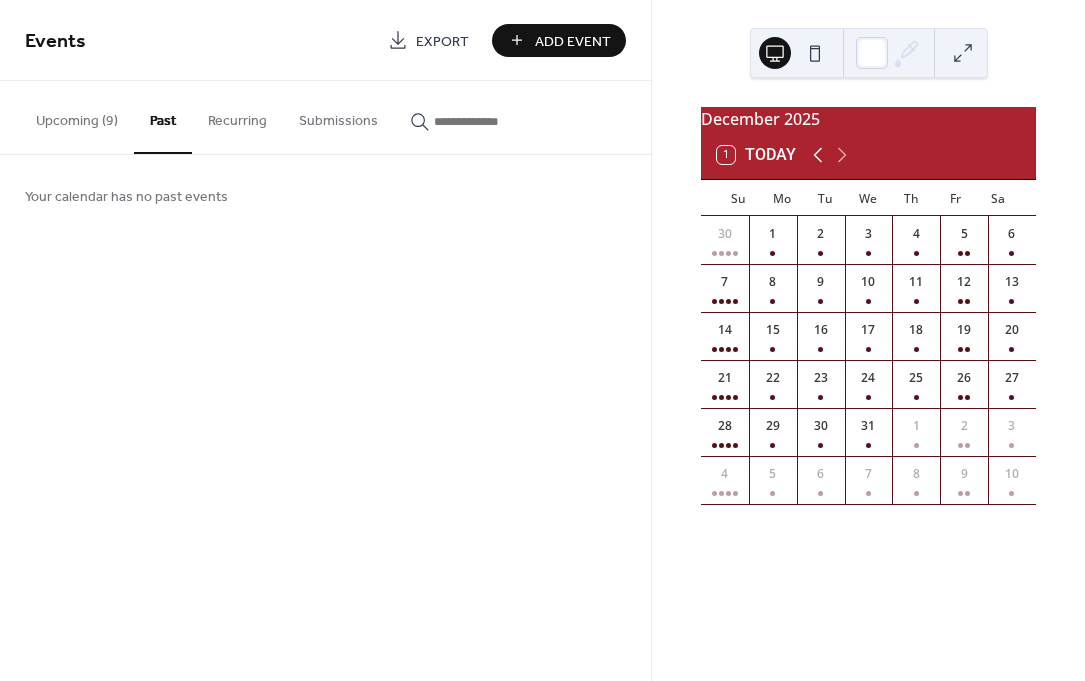 click 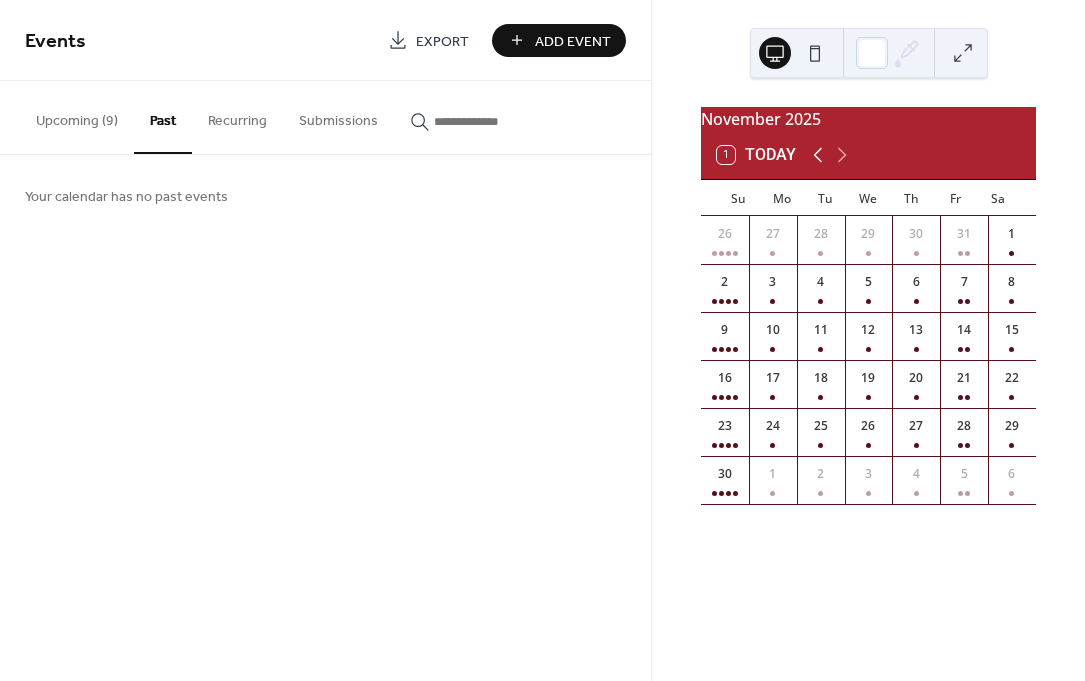click 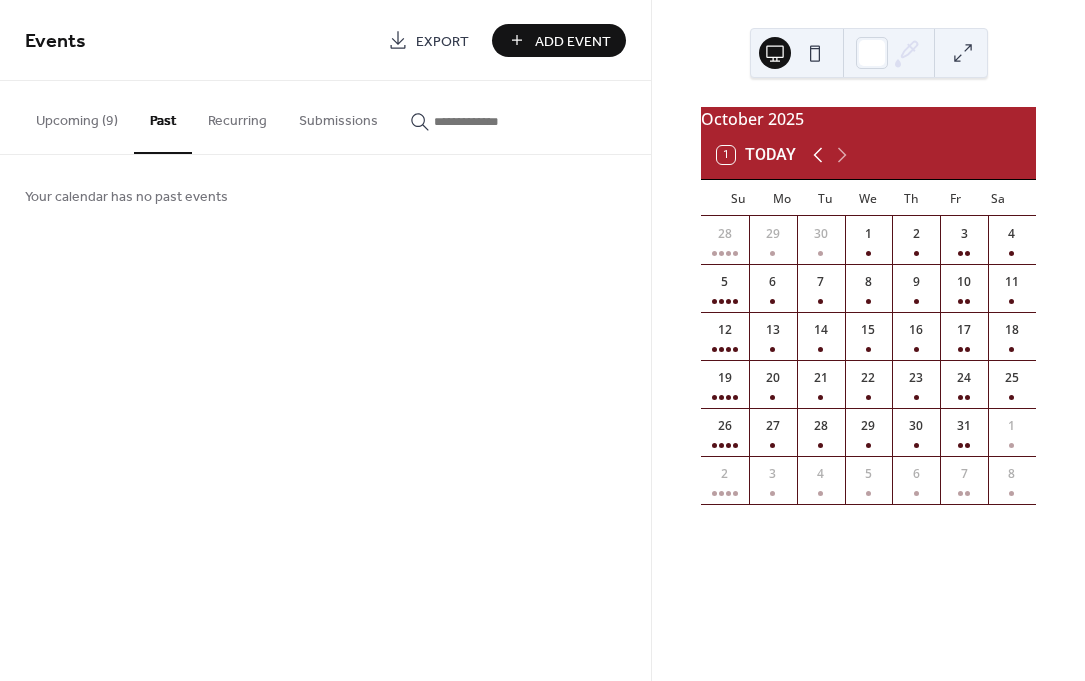 click 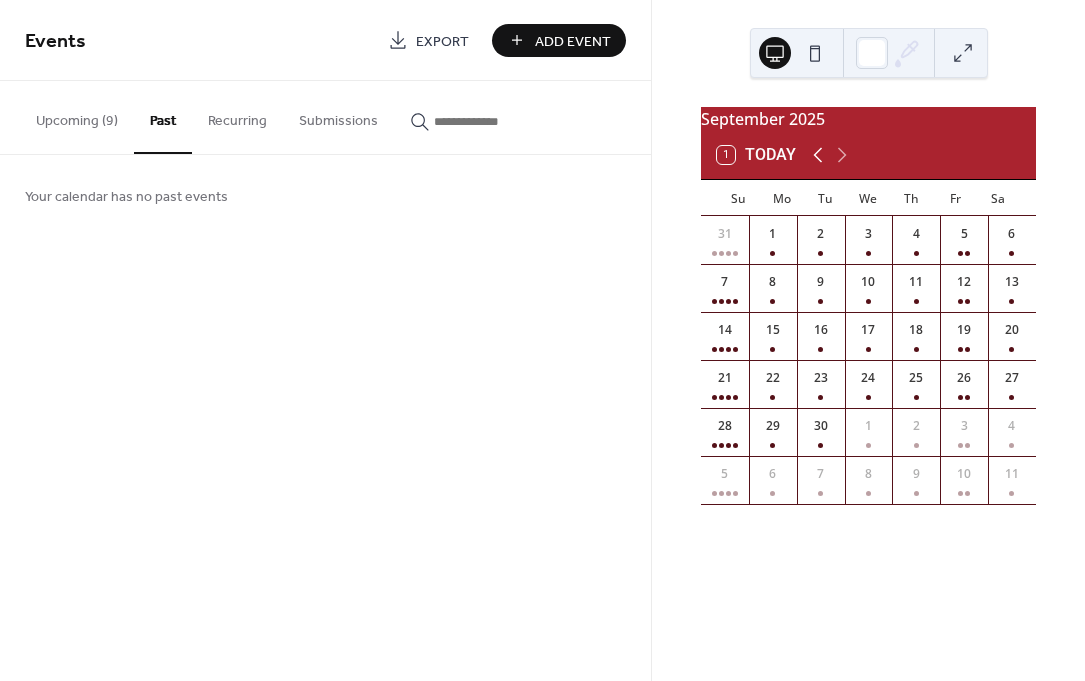 click 